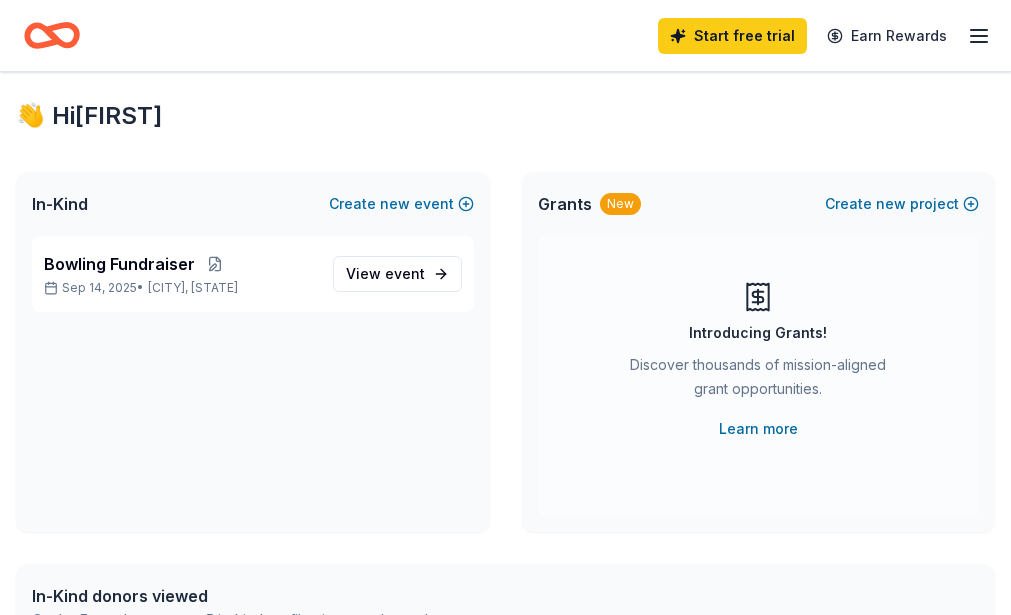 scroll, scrollTop: 0, scrollLeft: 0, axis: both 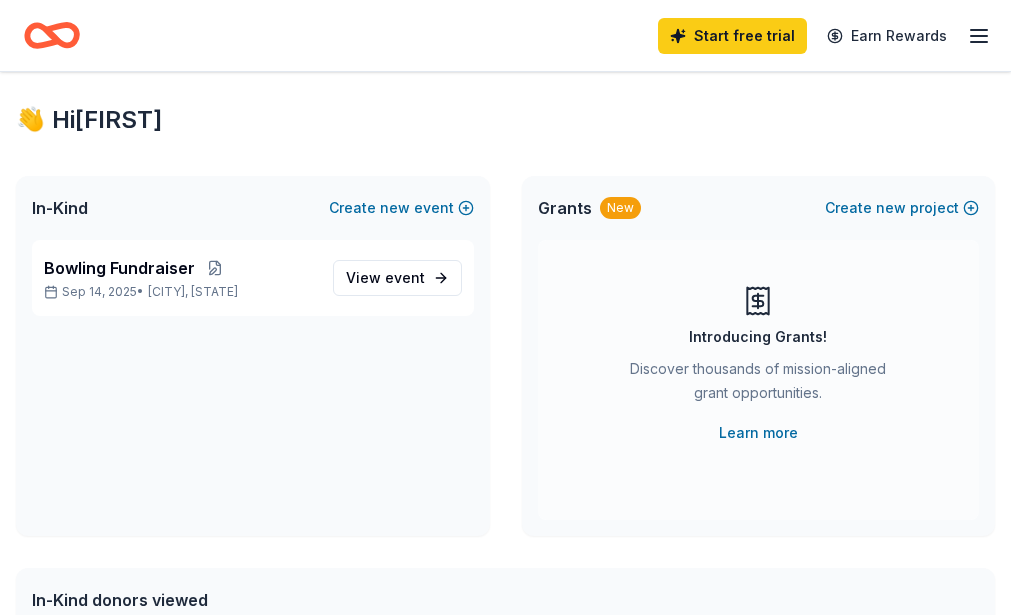 click 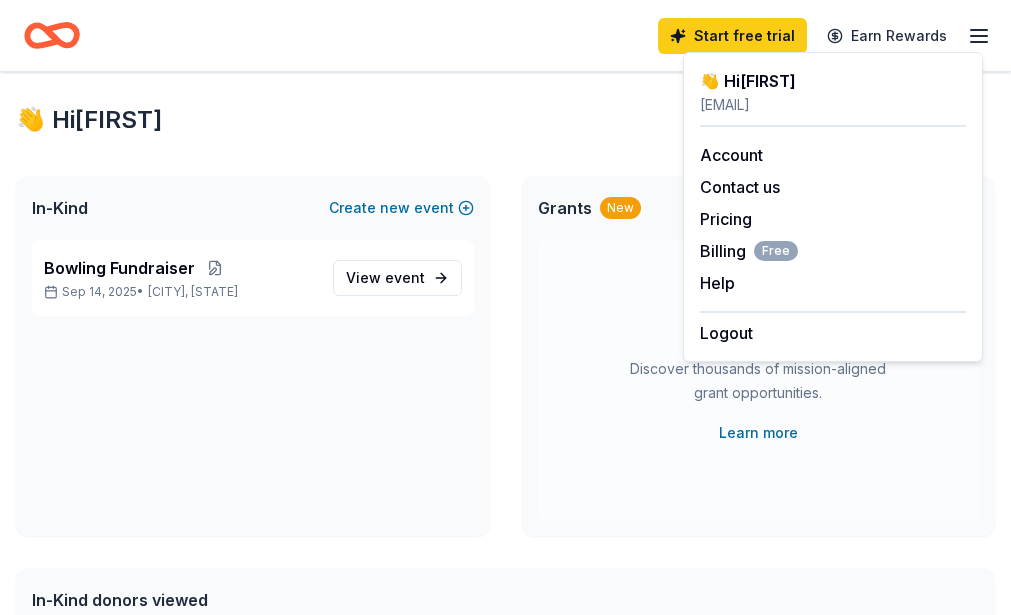 click 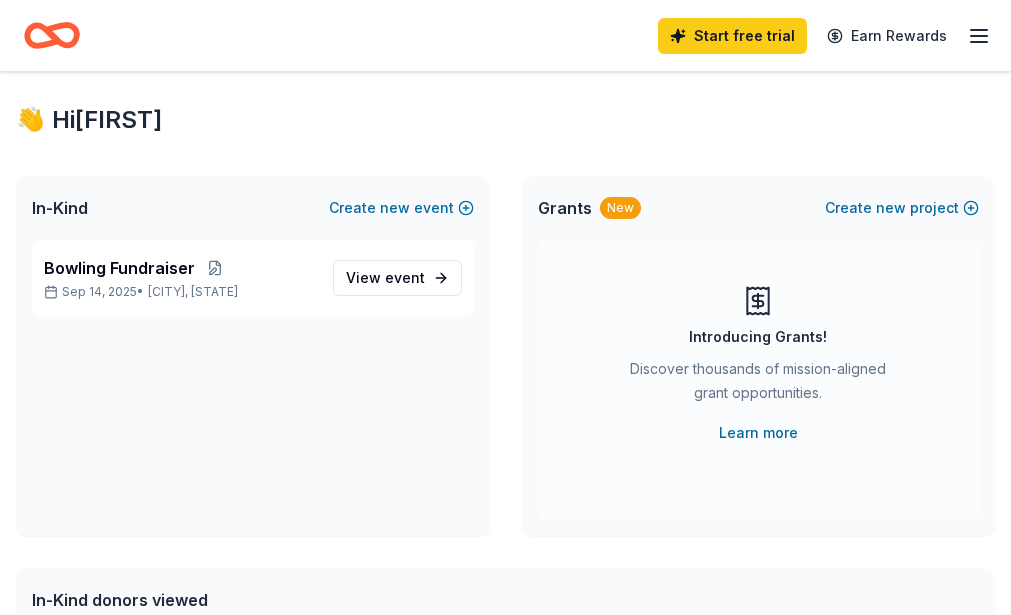 click 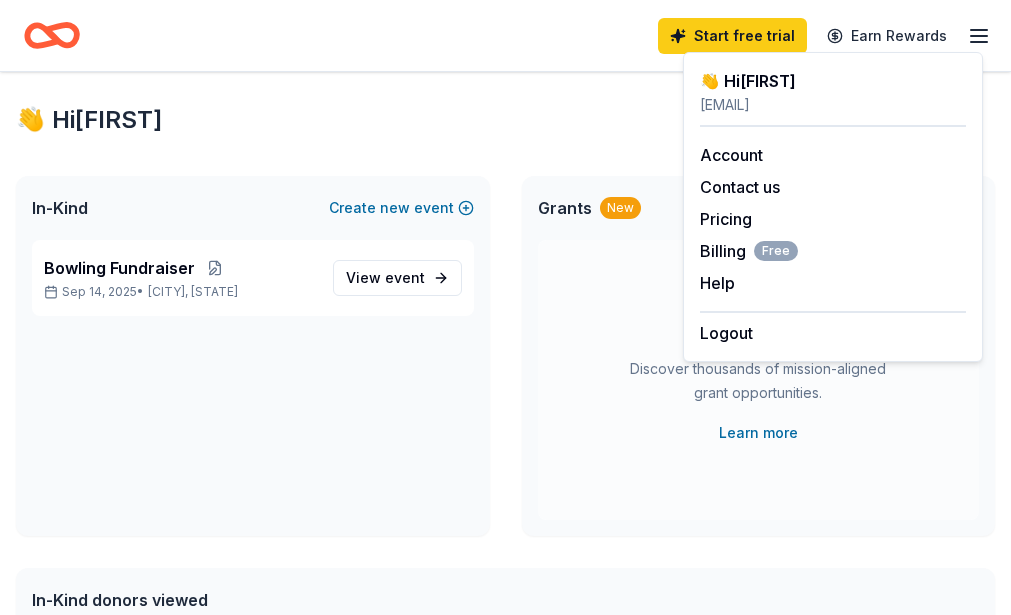 click on "👋 Hi  Karen" at bounding box center [505, 120] 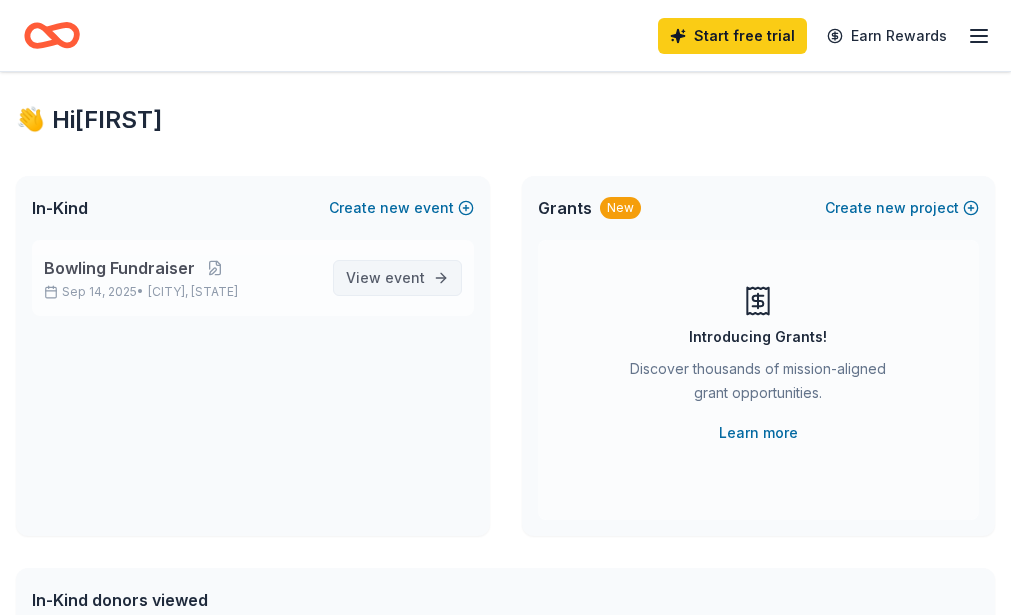 click on "event" at bounding box center [405, 277] 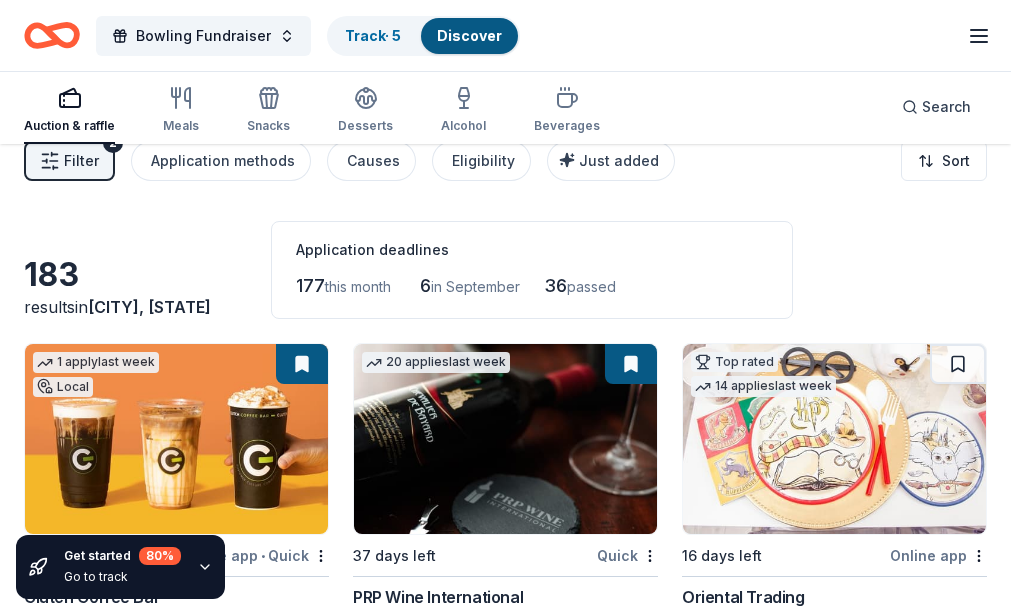 scroll, scrollTop: 0, scrollLeft: 0, axis: both 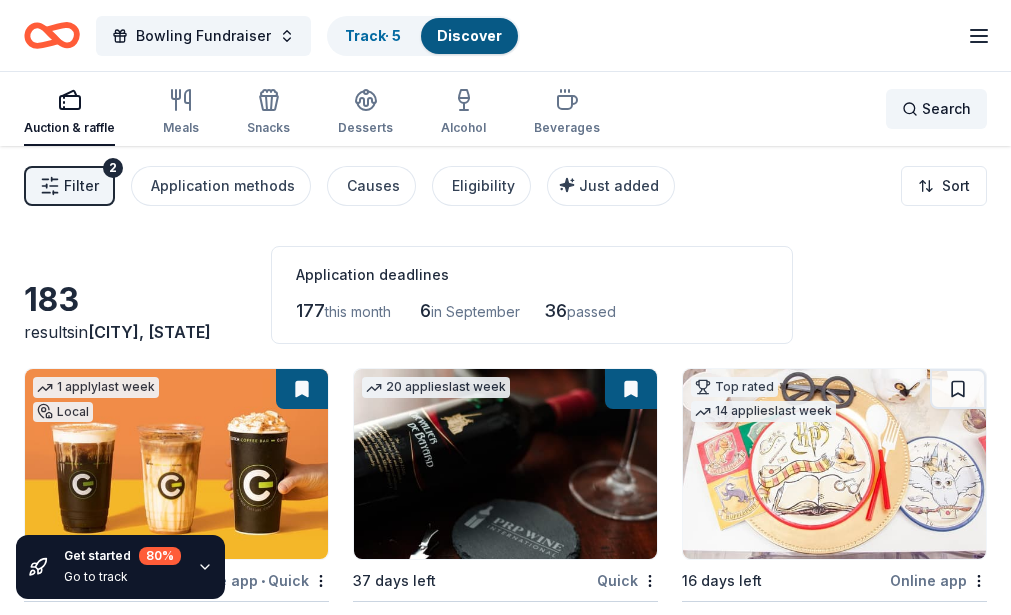 click on "Search" at bounding box center (946, 109) 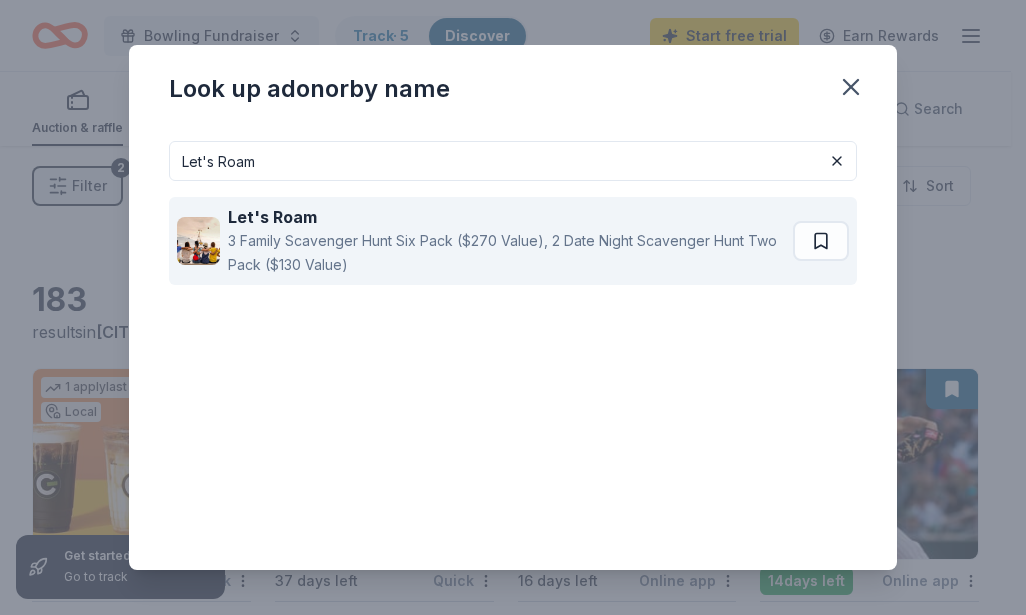 type on "Let's Roam" 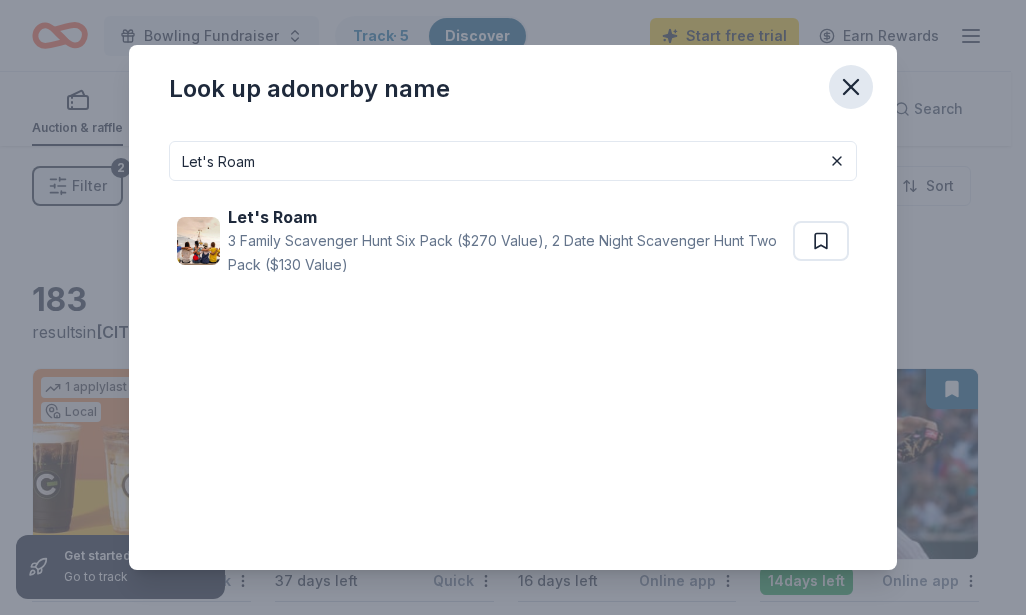 click 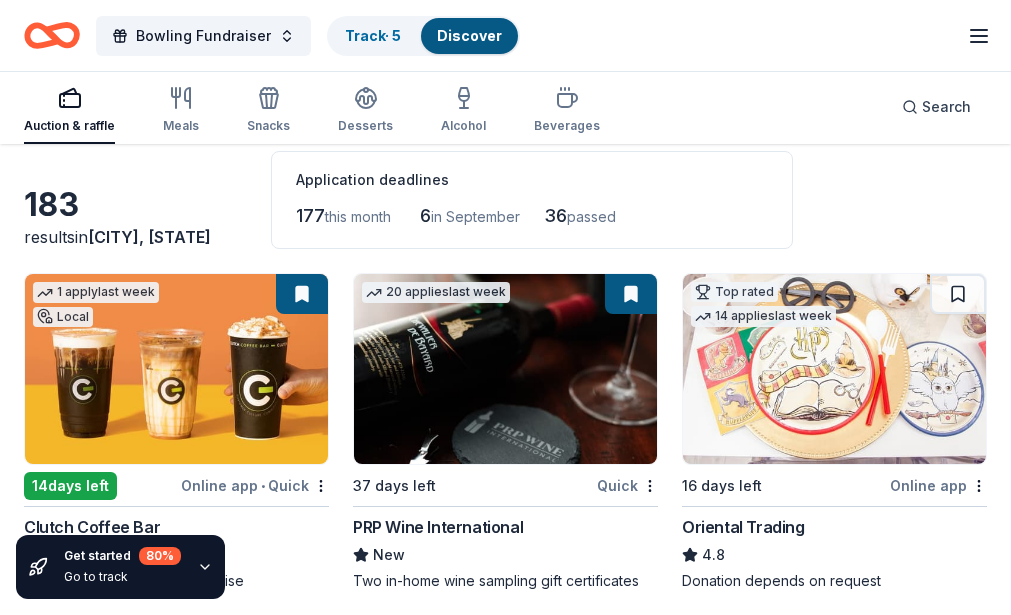 scroll, scrollTop: 96, scrollLeft: 0, axis: vertical 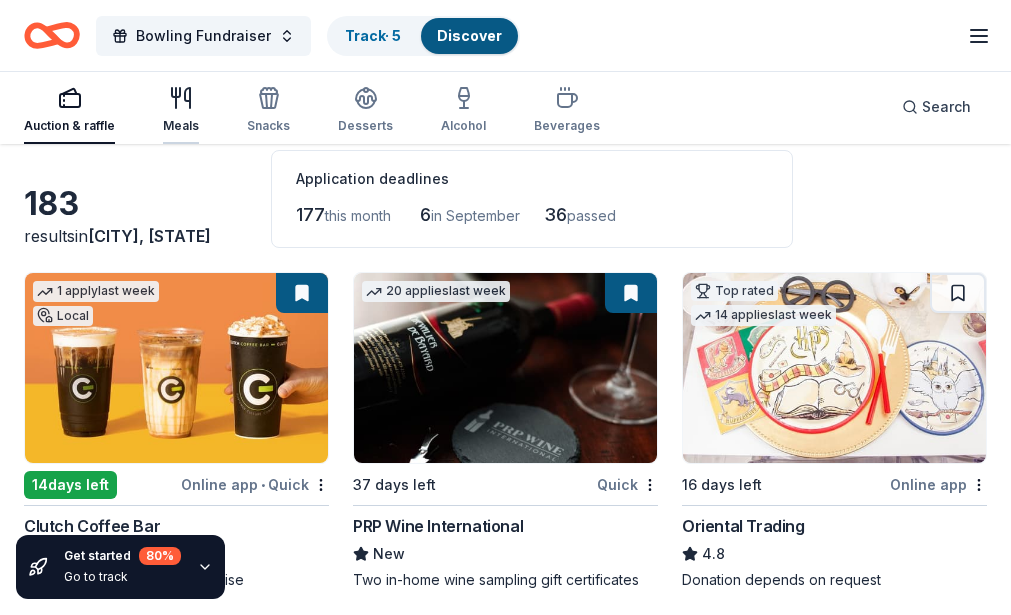 click 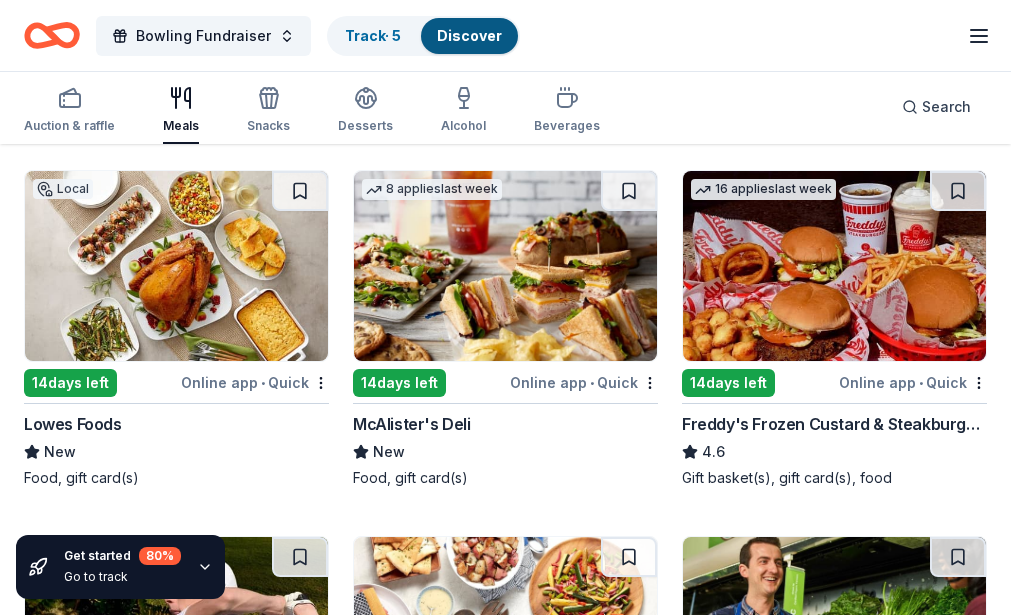 scroll, scrollTop: 583, scrollLeft: 0, axis: vertical 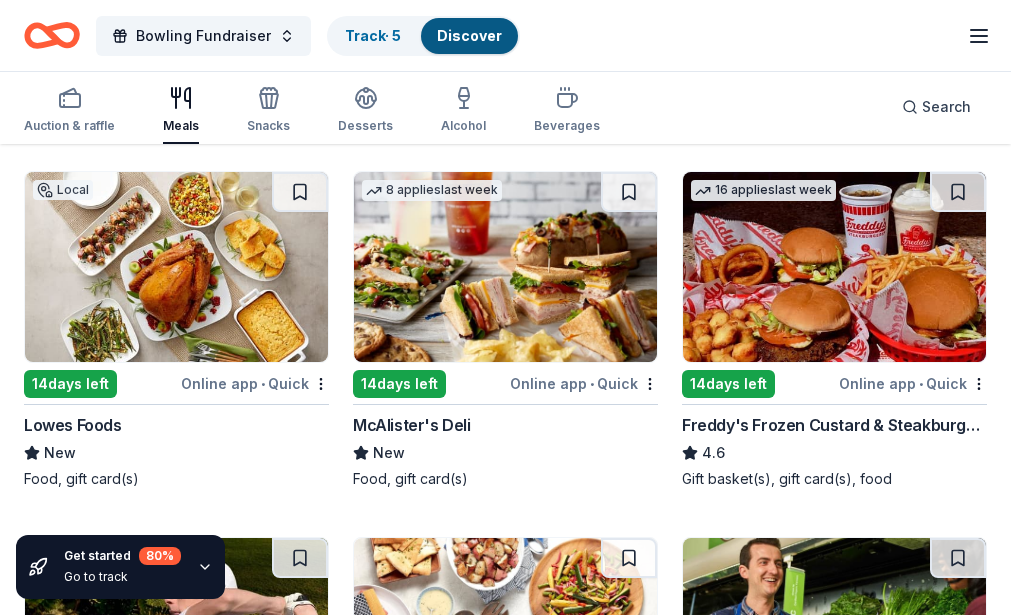 click at bounding box center (505, 267) 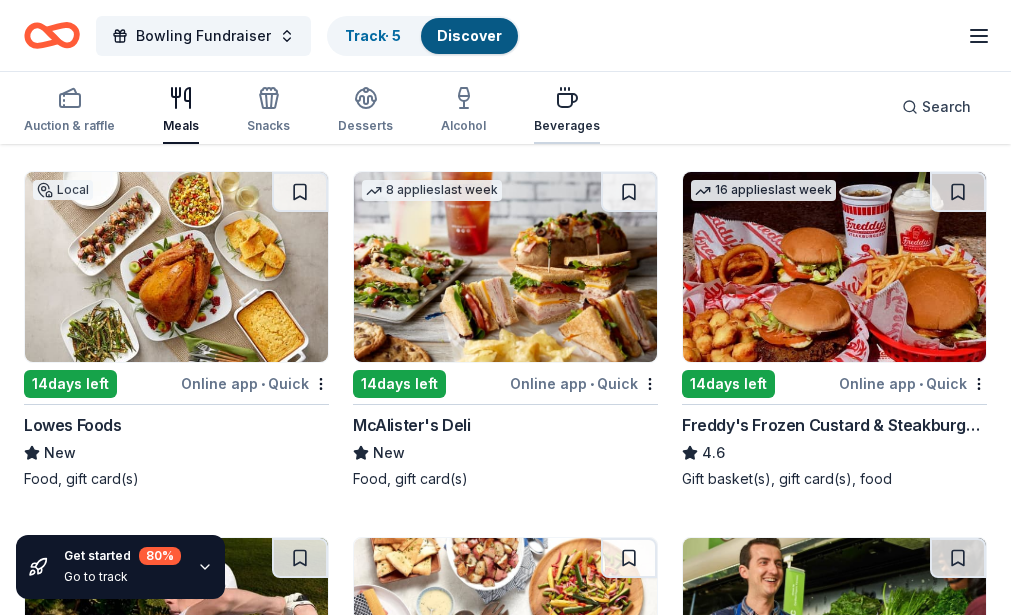click on "Beverages" at bounding box center [567, 110] 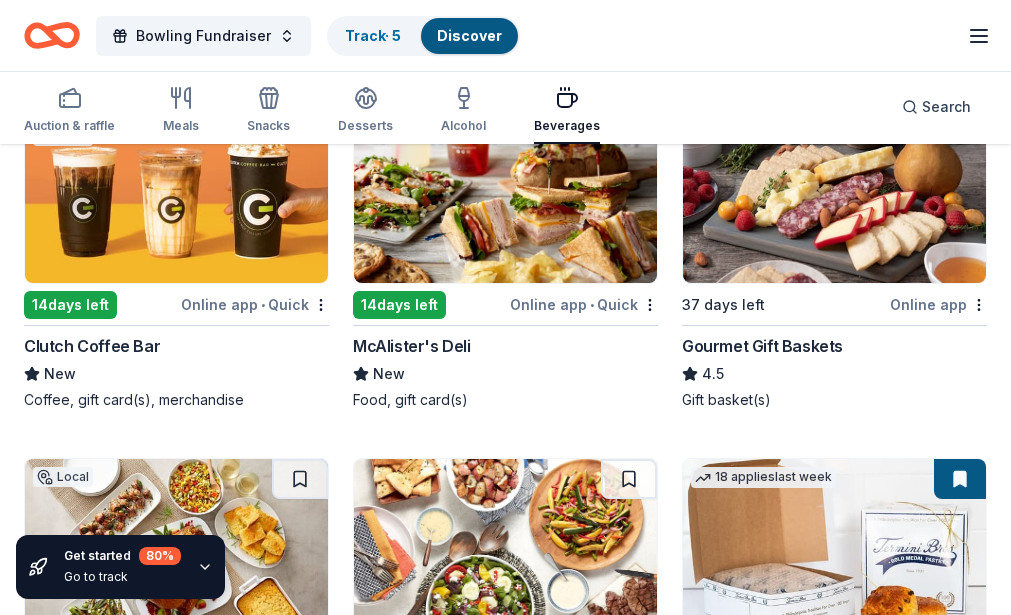 scroll, scrollTop: 277, scrollLeft: 0, axis: vertical 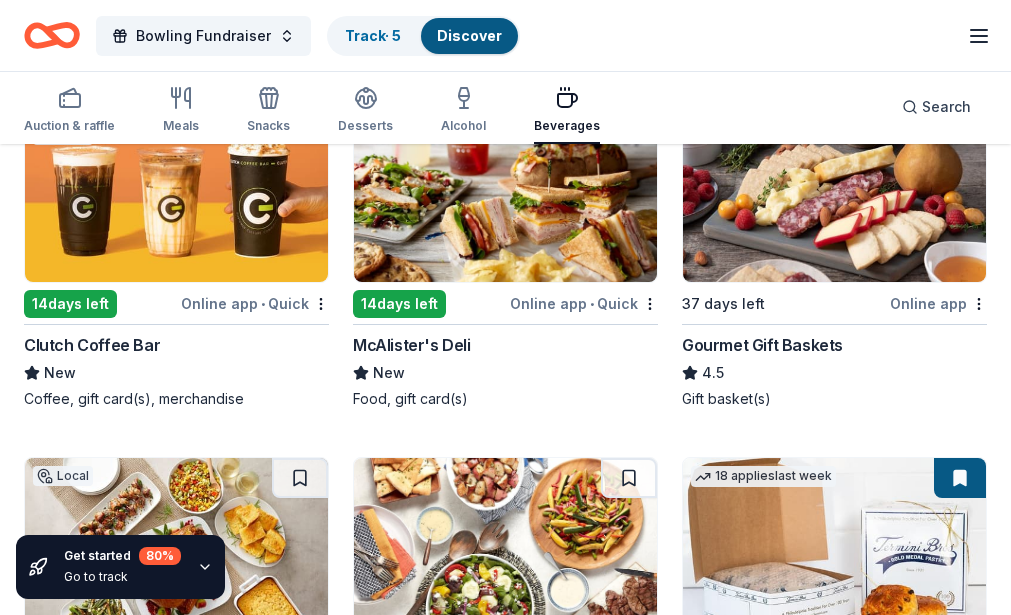 click on "Gourmet Gift Baskets" at bounding box center (762, 345) 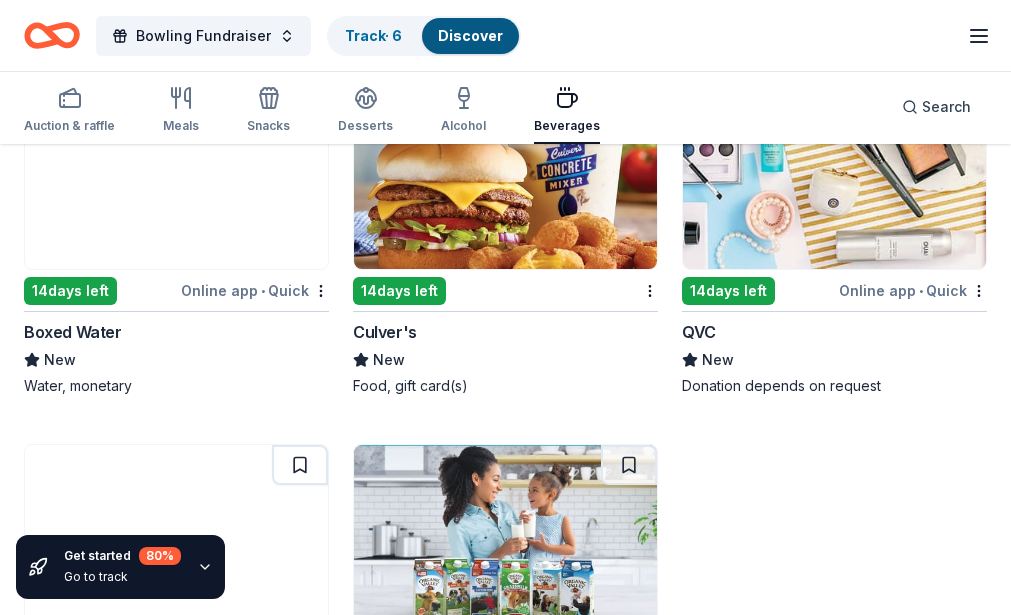 scroll, scrollTop: 2445, scrollLeft: 0, axis: vertical 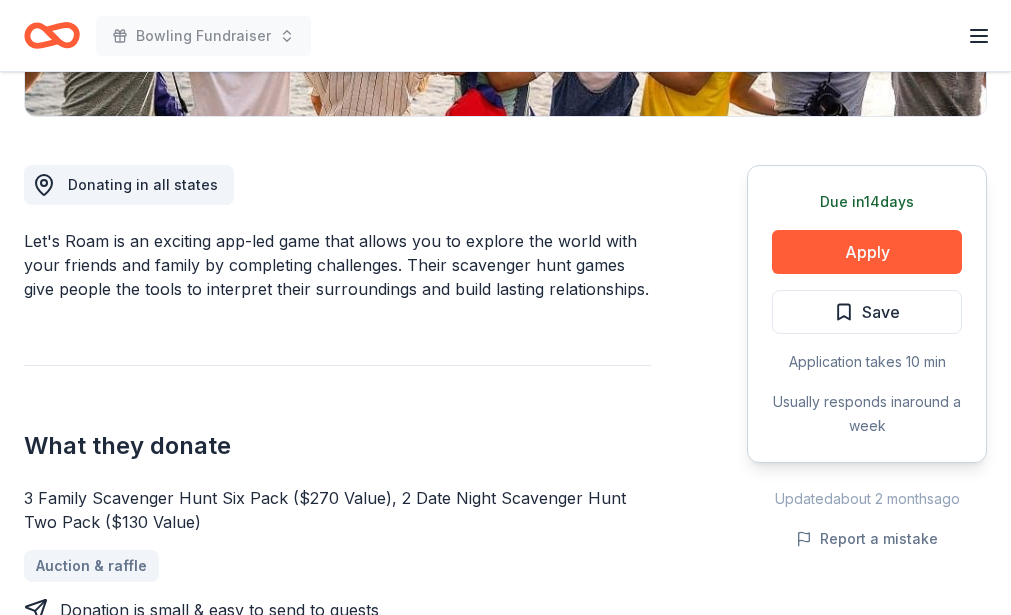 click on "Donating in all states Let's Roam is an exciting app-led game that allows you to explore the world with your friends and family by completing challenges. Their scavenger hunt games give people the tools to interpret their surroundings and build lasting relationships. What they donate 3 Family Scavenger Hunt Six Pack ($270 Value), 2 Date Night Scavenger Hunt Two Pack ($130 Value) Auction & raffle Donation is small & easy to send to guests Who they donate to Let's Roam  hasn ' t listed any preferences or eligibility criteria. approval rate 20 % approved 30 % declined 50 % no response Start free Pro trial to view approval rates and average donation values" at bounding box center (337, 699) 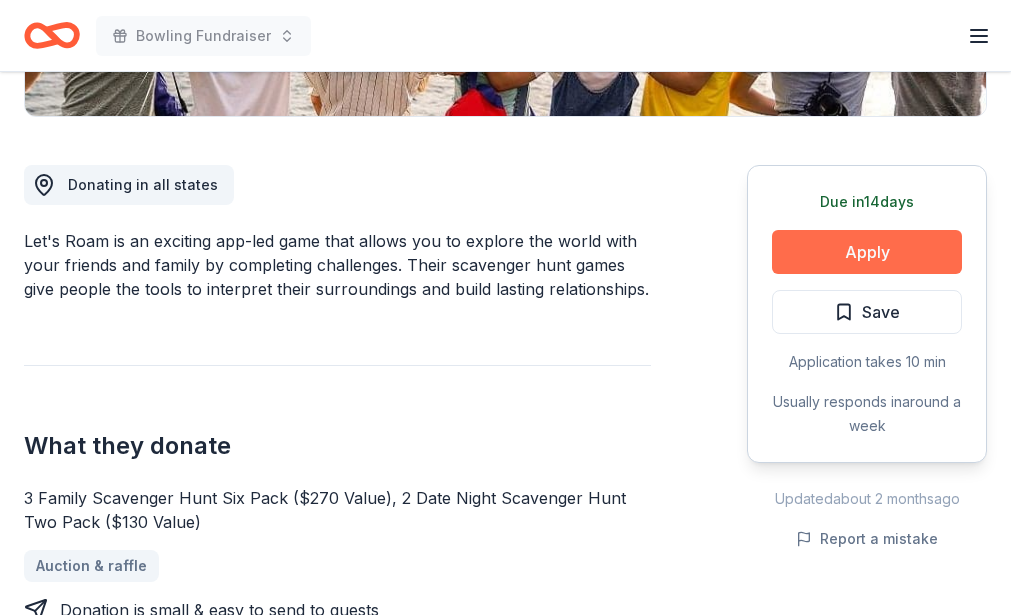 click on "Apply" at bounding box center [867, 252] 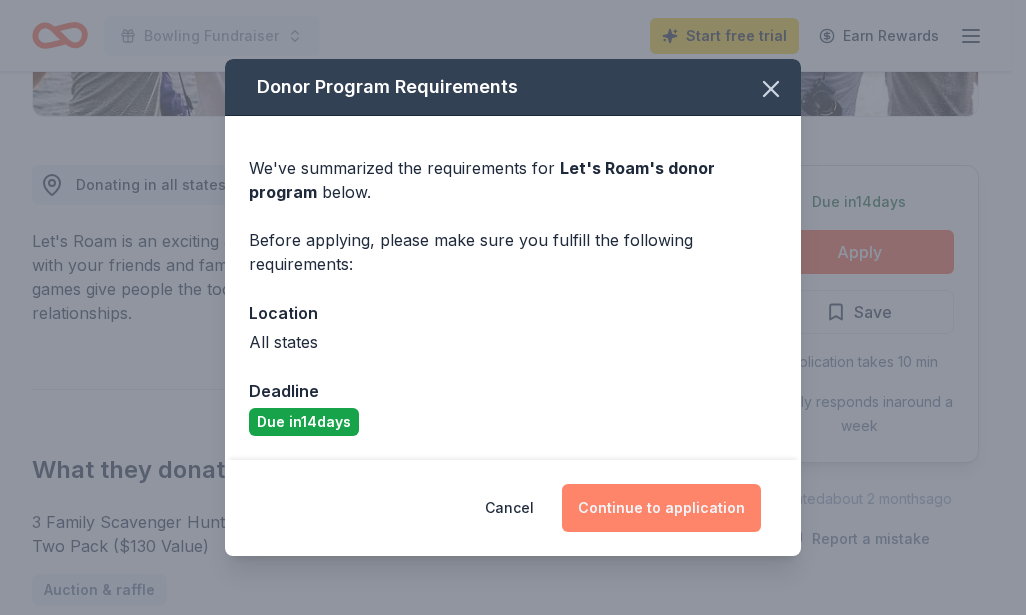 click on "Continue to application" at bounding box center (661, 508) 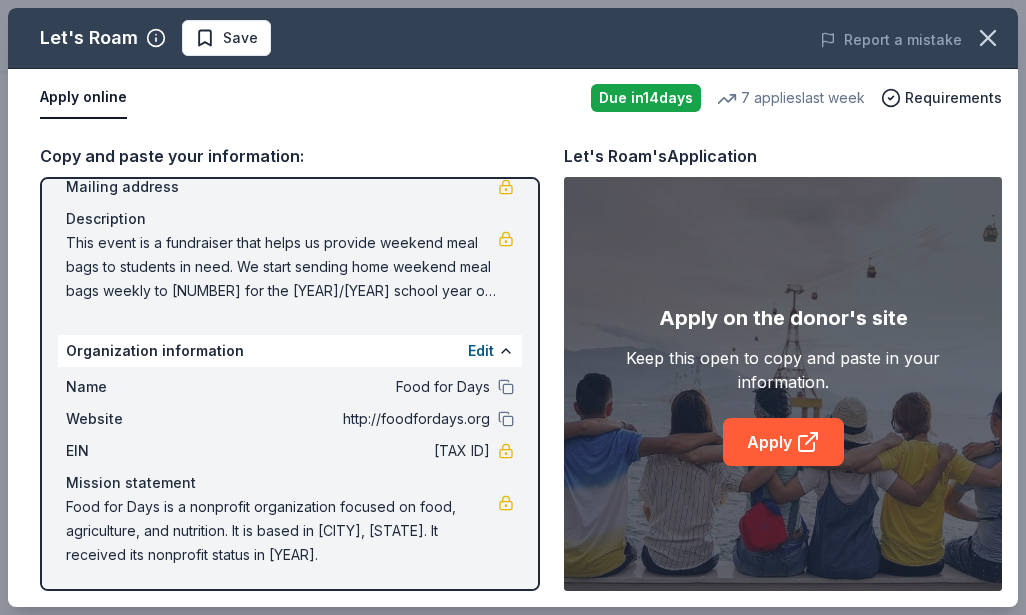 scroll, scrollTop: 158, scrollLeft: 0, axis: vertical 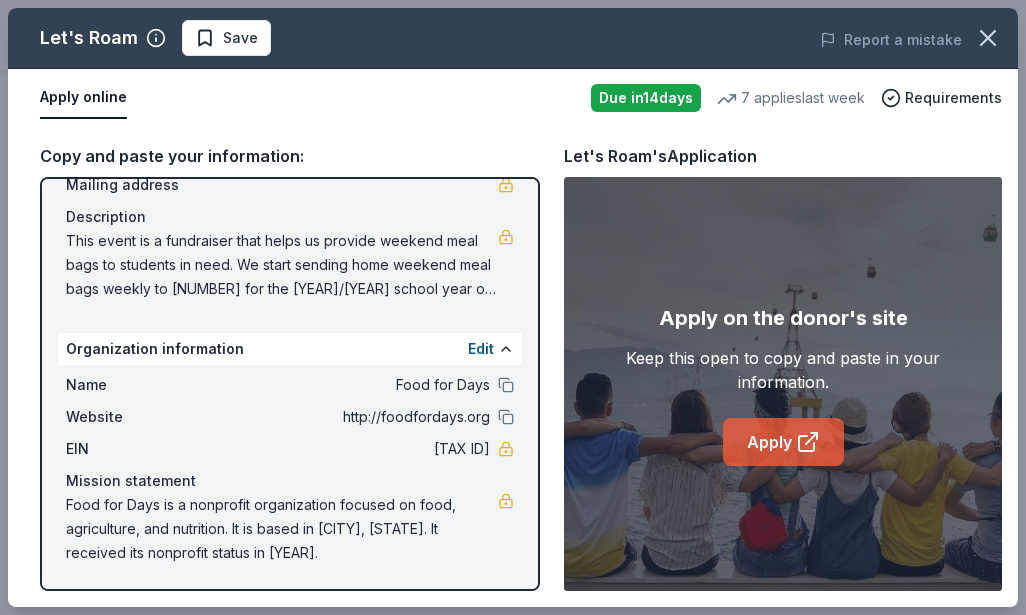 click on "Apply" at bounding box center [783, 442] 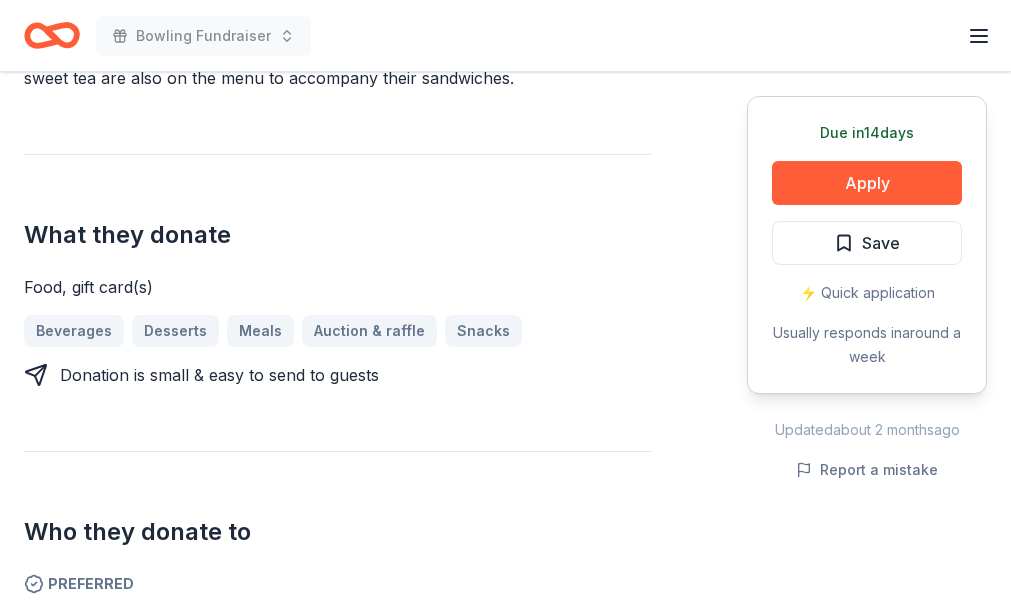 scroll, scrollTop: 722, scrollLeft: 0, axis: vertical 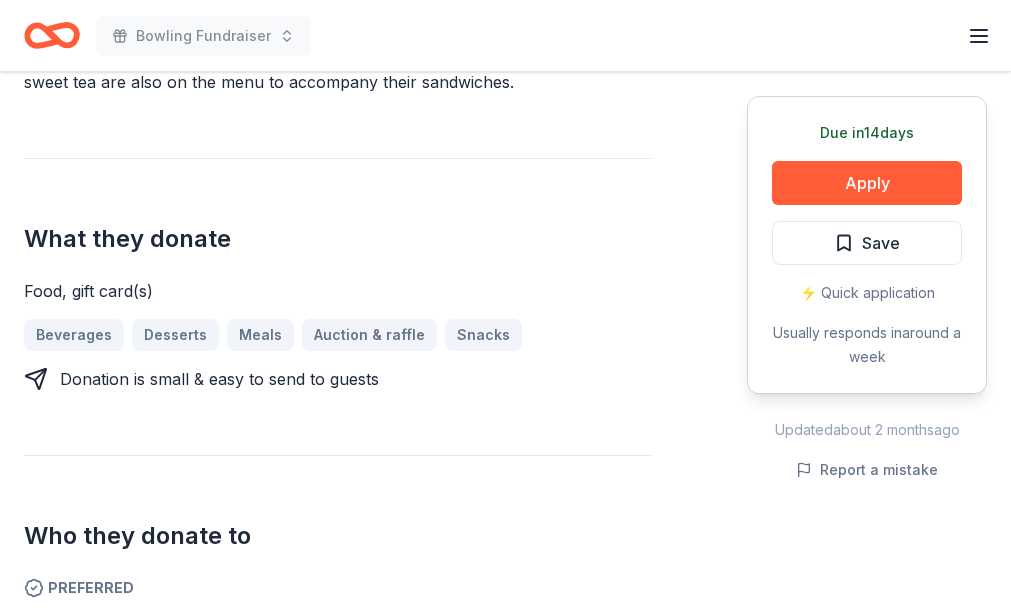 click on "Donating in [STATE]; [STATE]; [STATE]; [STATE]; [STATE]; [STATE]; [STATE]; [STATE]; [STATE]; [STATE]; [STATE]; [STATE]; [STATE]; [STATE]; [STATE]; [STATE]; [STATE]; [STATE]; [STATE]; [STATE]; [STATE]; [STATE]; [STATE]; [STATE]; [STATE]; [STATE]; [STATE]; [STATE]; [STATE] McAlister's Deli is known for their hearty sandwiches that are packed with fresh, sustainable ingredients and quality meats. Side salads, soups, and their famous sweet tea are also on the menu to accompany their sandwiches. What they donate Food, gift card(s) Beverages Desserts Meals Auction & raffle Snacks Donation is small & easy to send to guests Who they donate to Preferred 501(c)(3) preferred Due in [NUMBER] days Apply Save ⚡️ Quick application Usually responds in around a week Updated about [NUMBER] months ago Report a mistake" at bounding box center [505, 271] 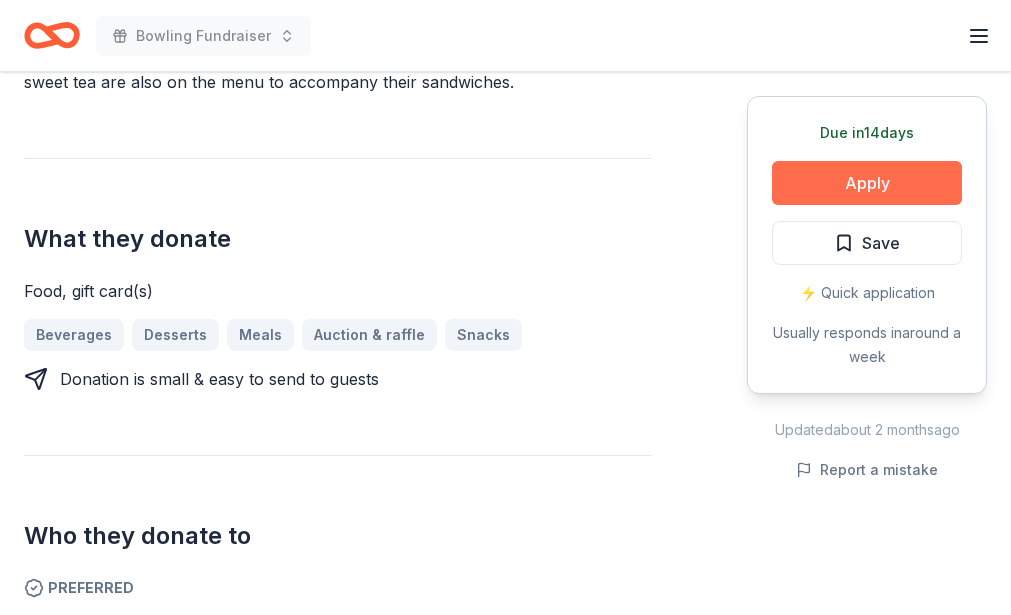 click on "Apply" at bounding box center [867, 183] 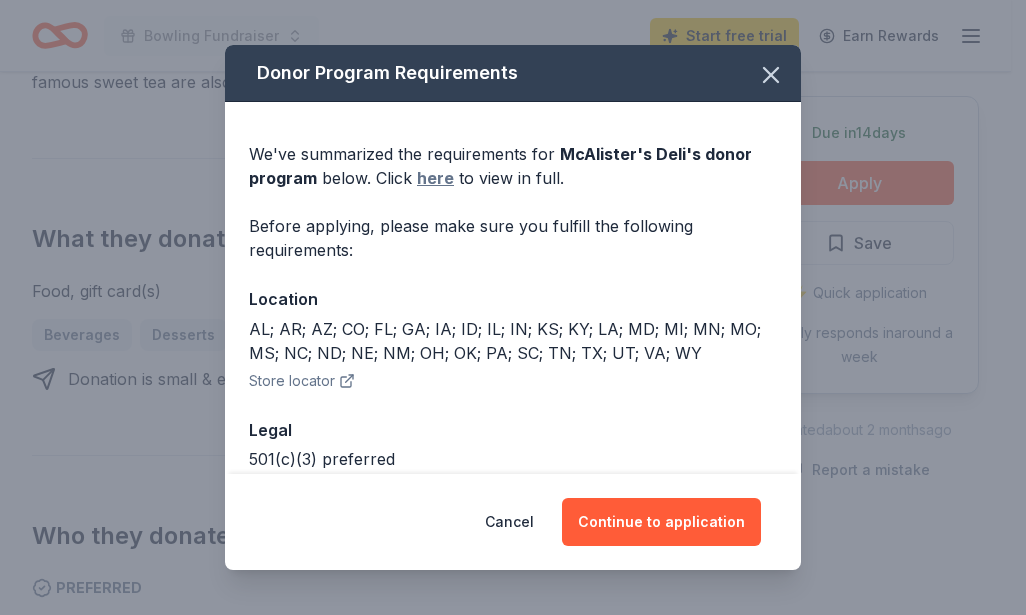 click on "here" at bounding box center [435, 178] 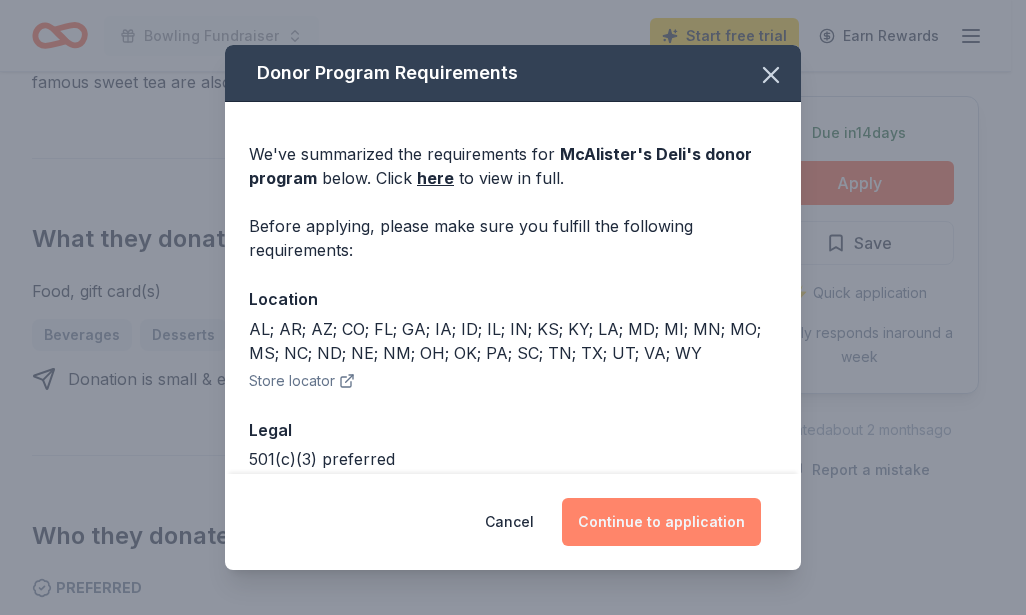 click on "Continue to application" at bounding box center (661, 522) 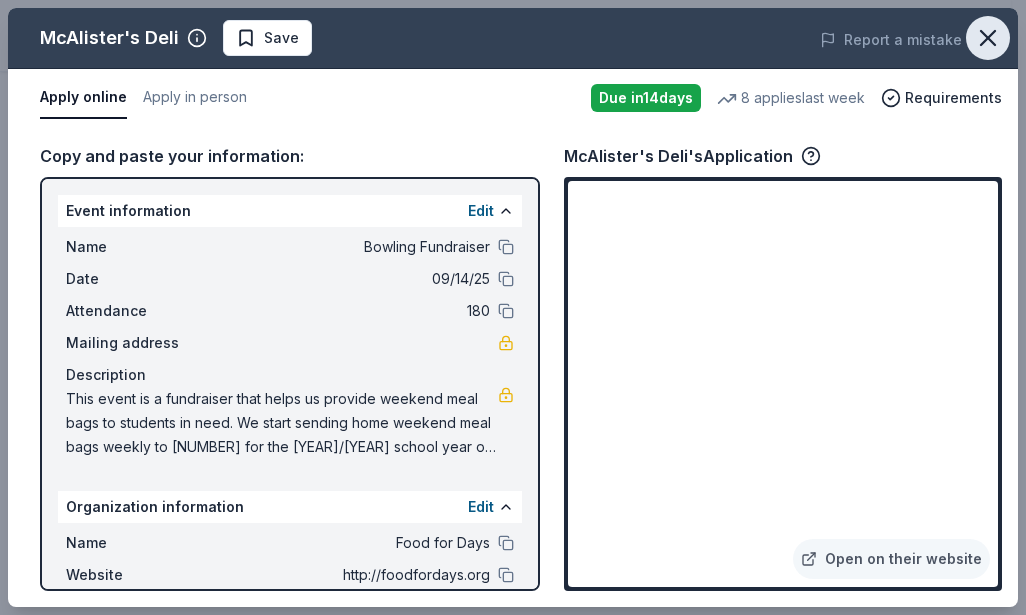 click 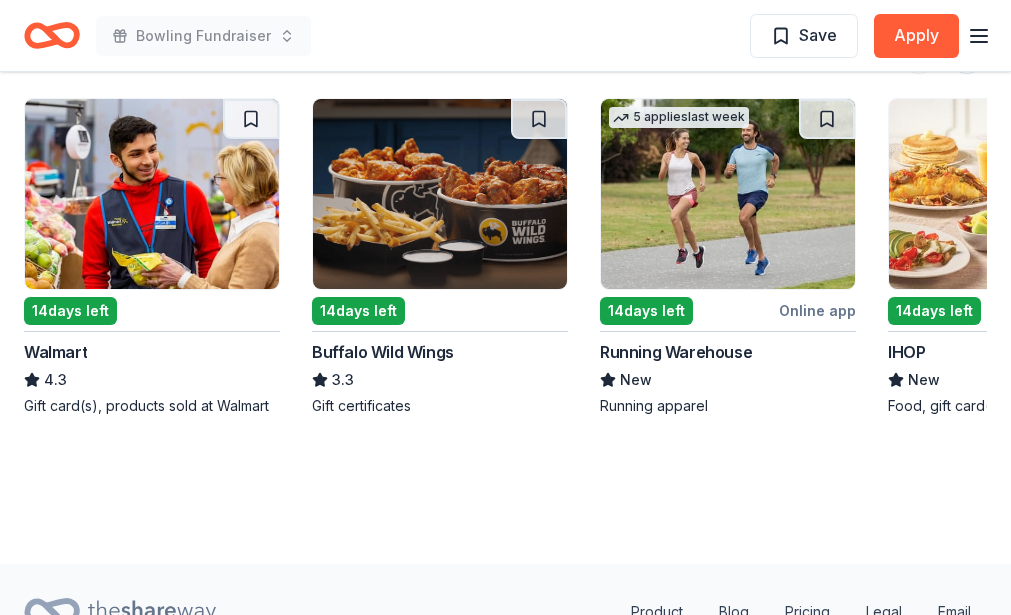 scroll, scrollTop: 2182, scrollLeft: 0, axis: vertical 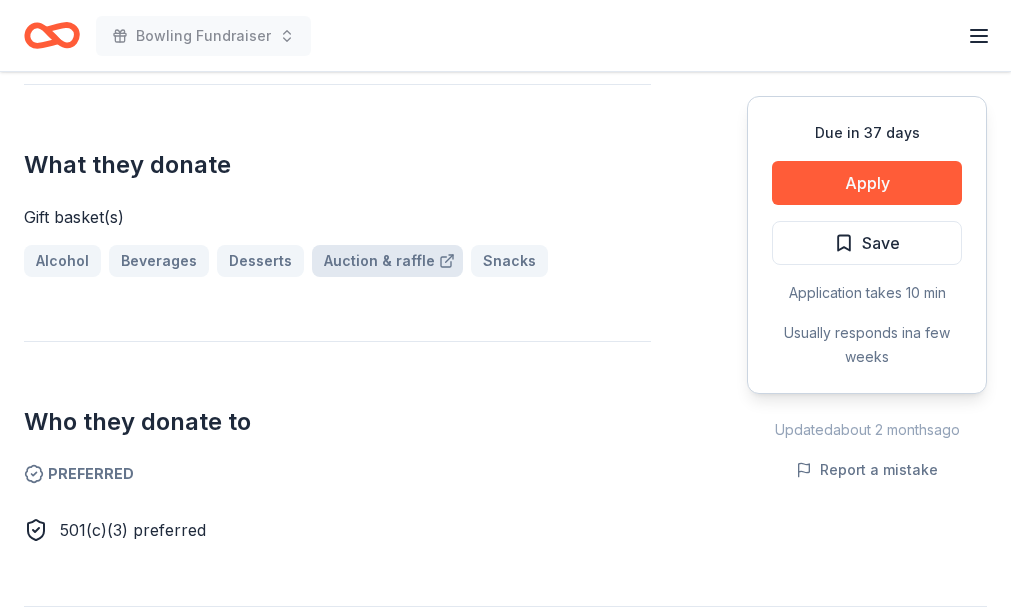 click on "Auction & raffle" at bounding box center (387, 261) 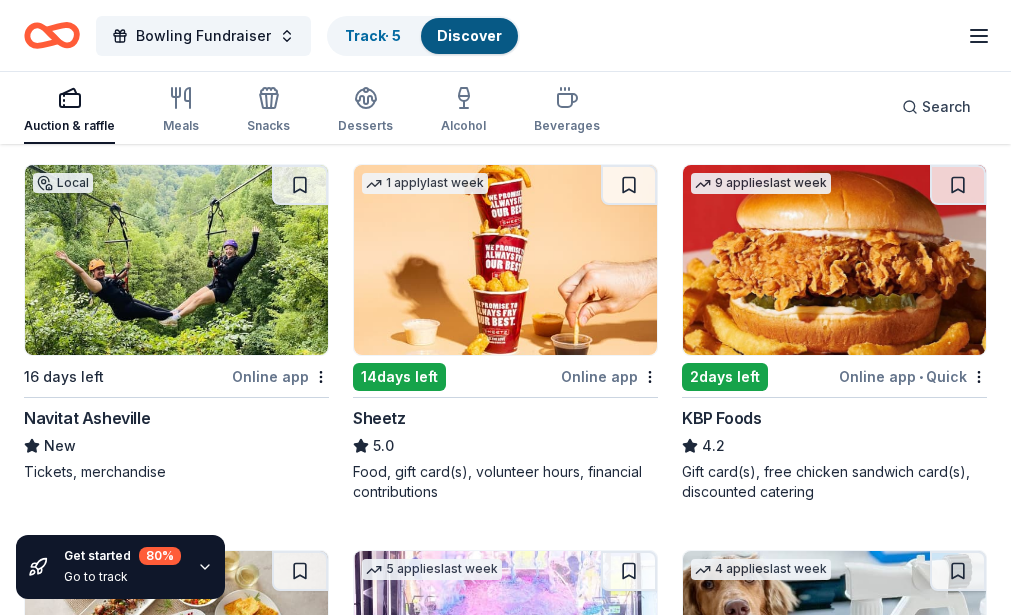 scroll, scrollTop: 1705, scrollLeft: 0, axis: vertical 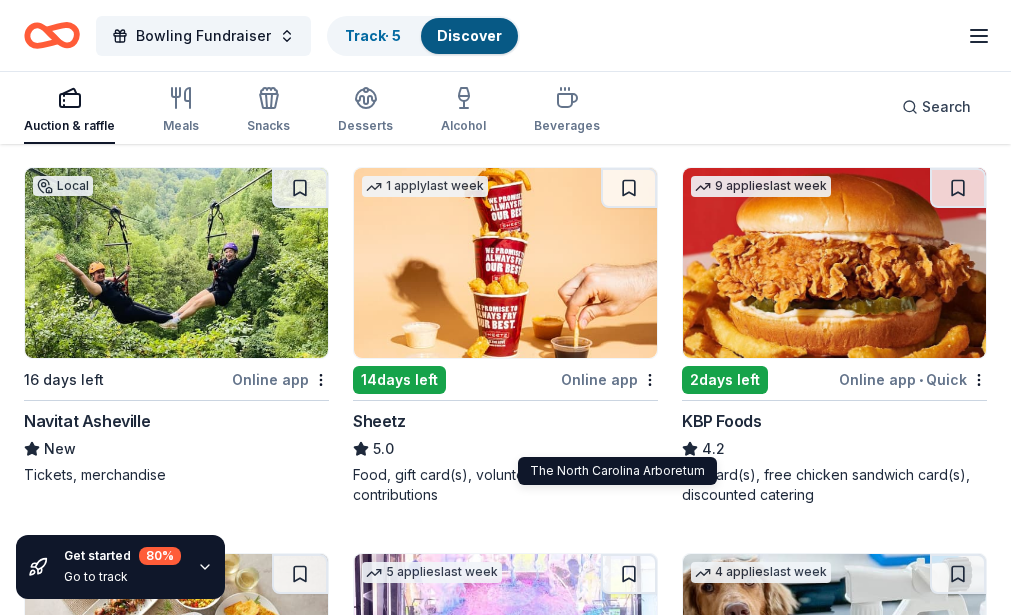 click on "The North Carolina Arboretum" at bounding box center [139, 1173] 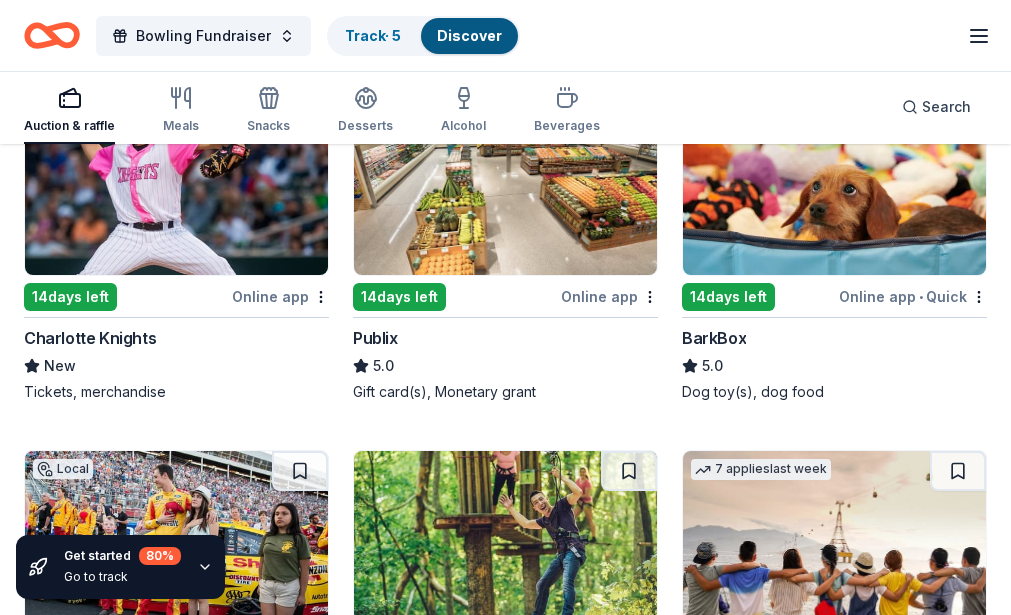 scroll, scrollTop: 644, scrollLeft: 0, axis: vertical 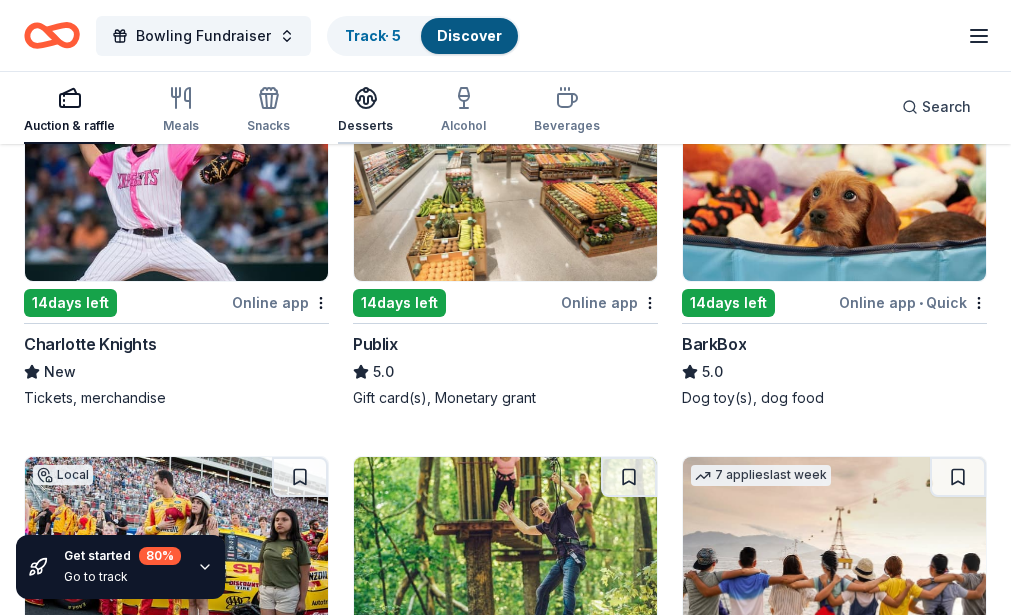 click on "Desserts" at bounding box center (365, 110) 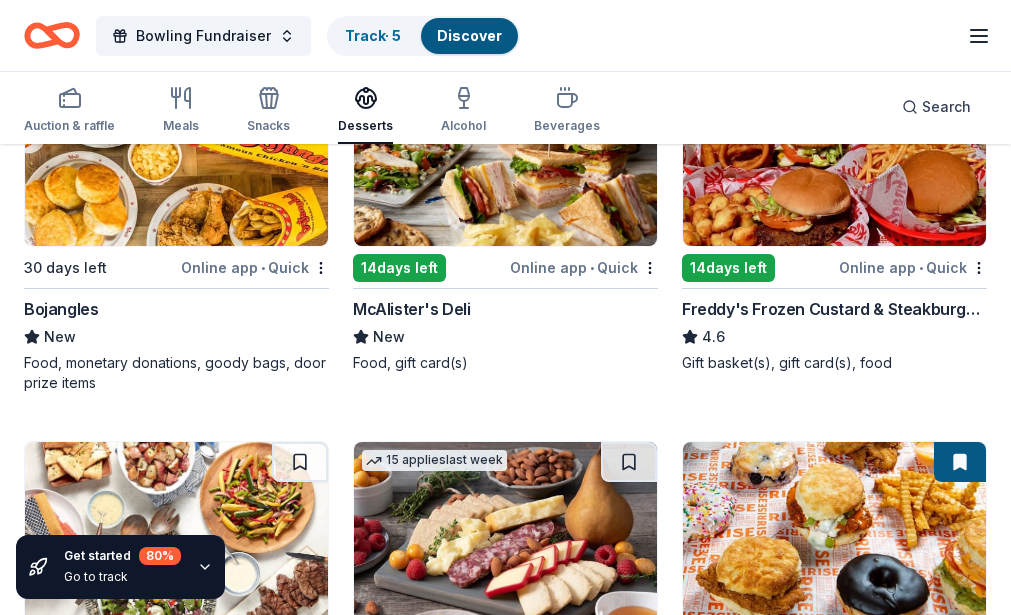 scroll, scrollTop: 314, scrollLeft: 0, axis: vertical 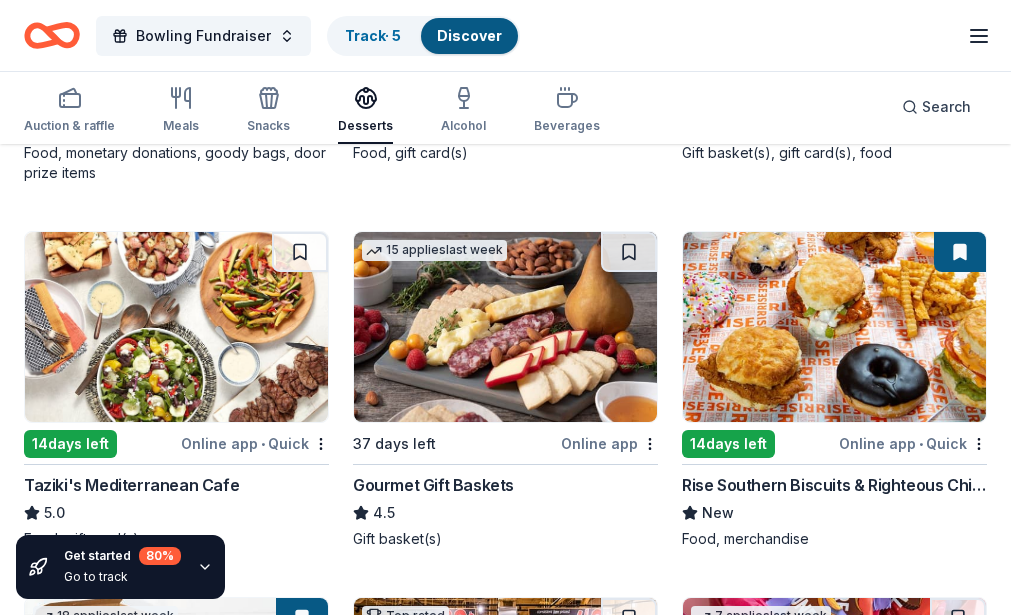 click on "Desserts" at bounding box center (365, 110) 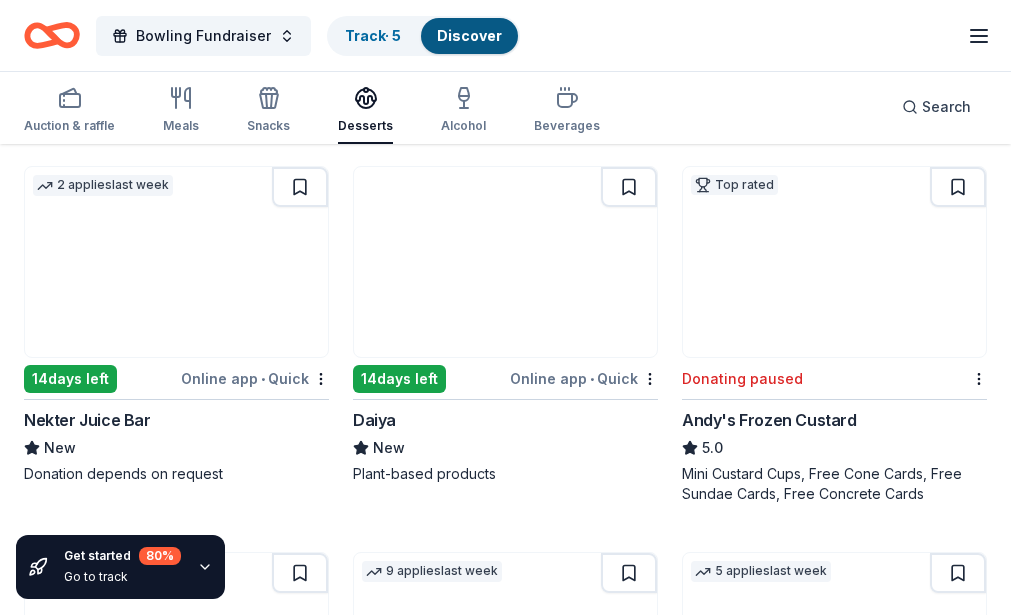 scroll, scrollTop: 1339, scrollLeft: 0, axis: vertical 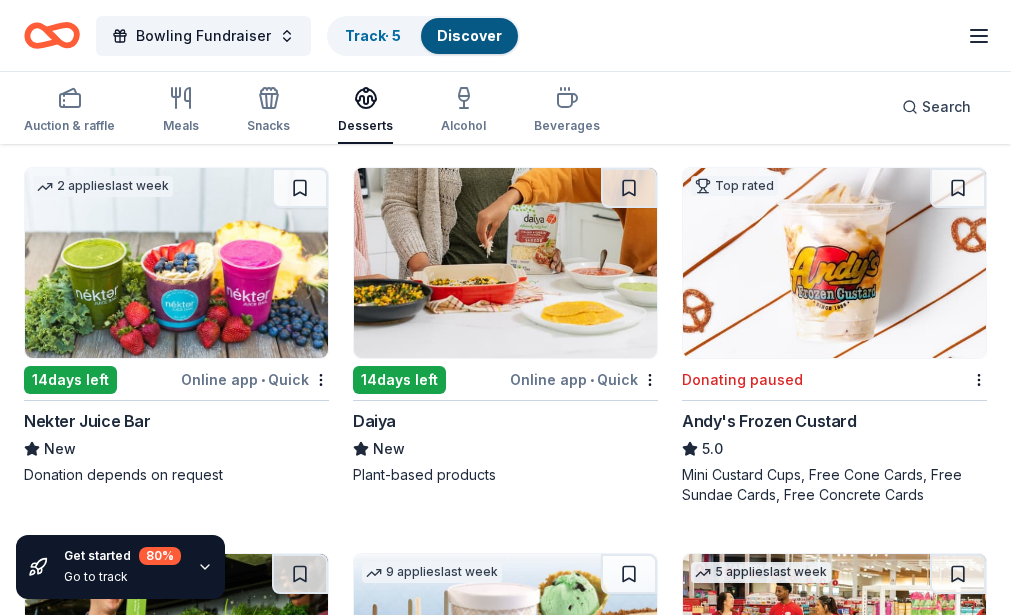 click at bounding box center (505, 649) 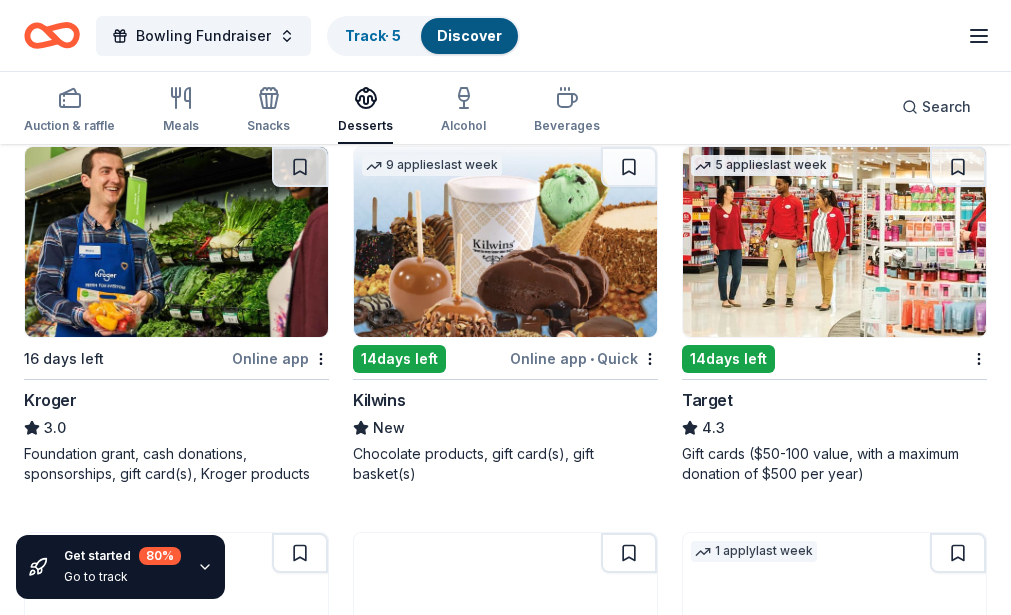 scroll, scrollTop: 1747, scrollLeft: 0, axis: vertical 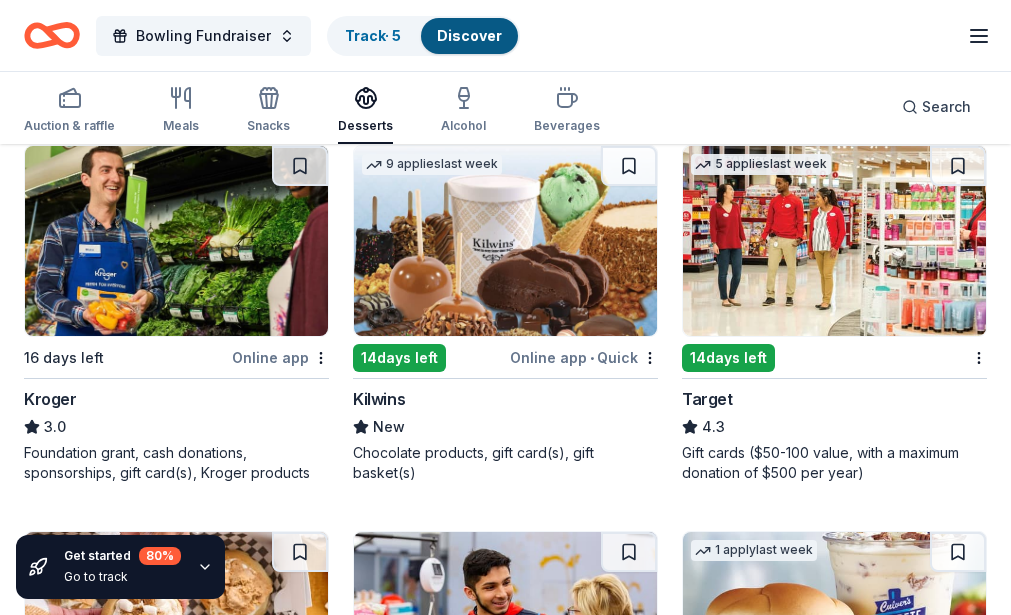 click at bounding box center (834, 627) 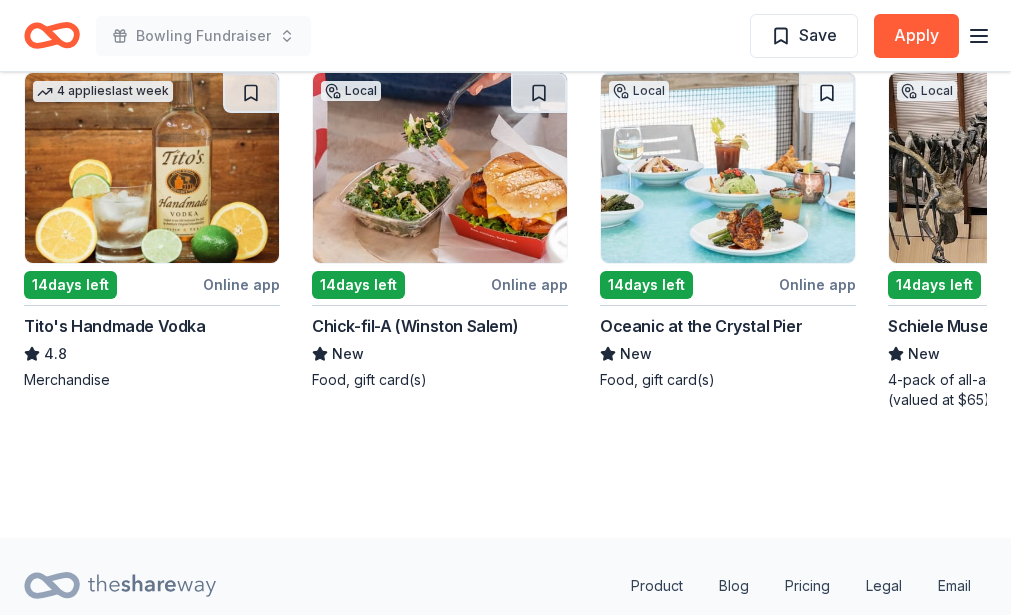 scroll, scrollTop: 2484, scrollLeft: 0, axis: vertical 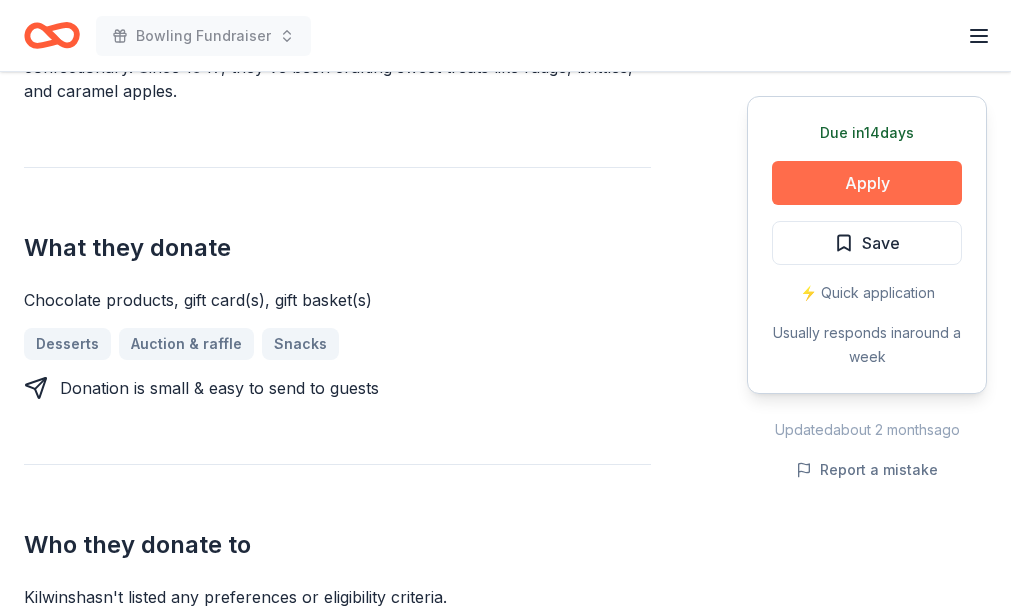 click on "Apply" at bounding box center [867, 183] 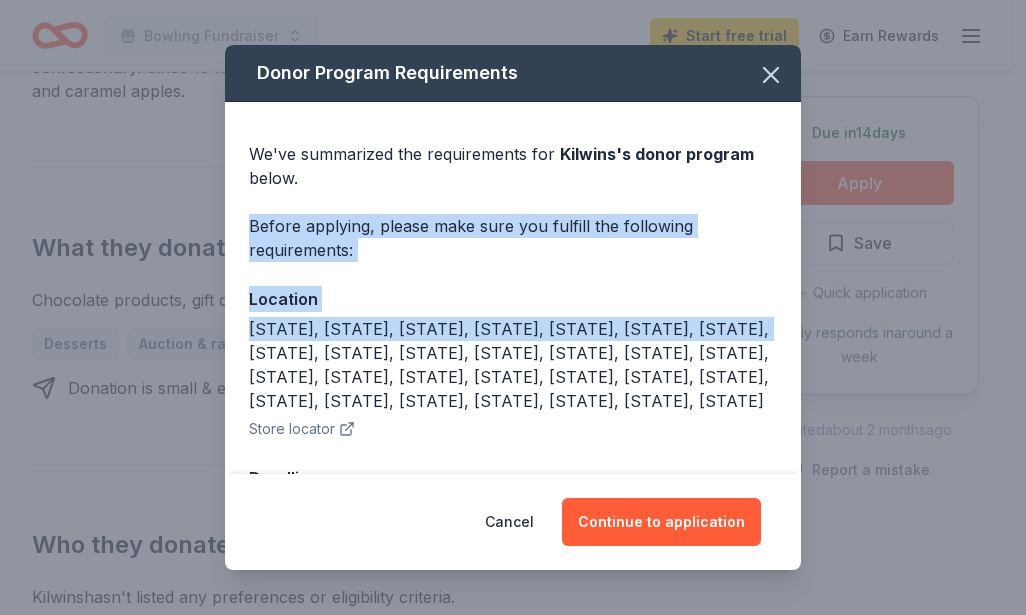 drag, startPoint x: 844, startPoint y: 175, endPoint x: 756, endPoint y: 346, distance: 192.31485 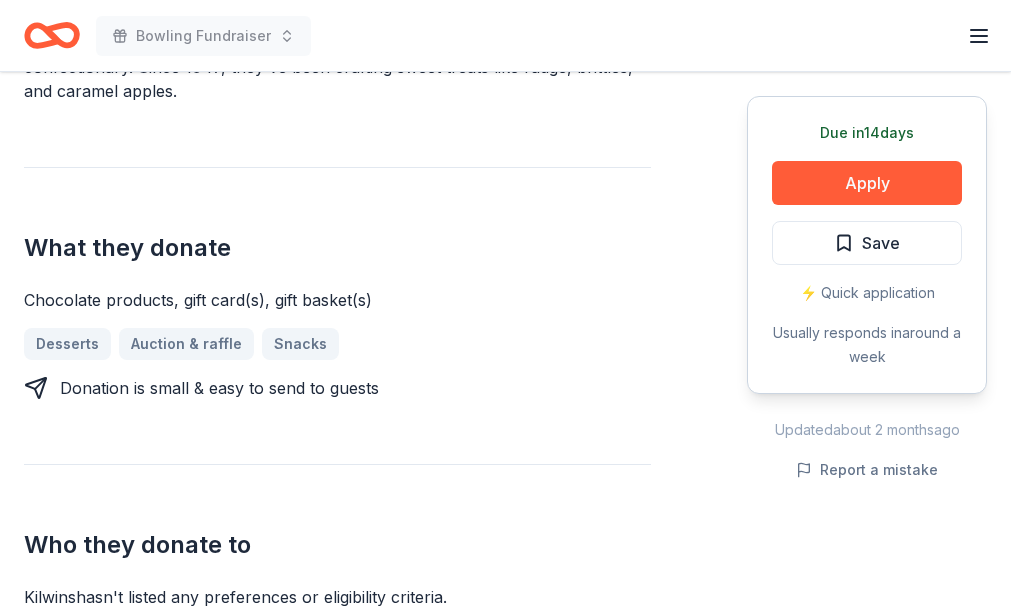 drag, startPoint x: 756, startPoint y: 346, endPoint x: 926, endPoint y: 148, distance: 260.96744 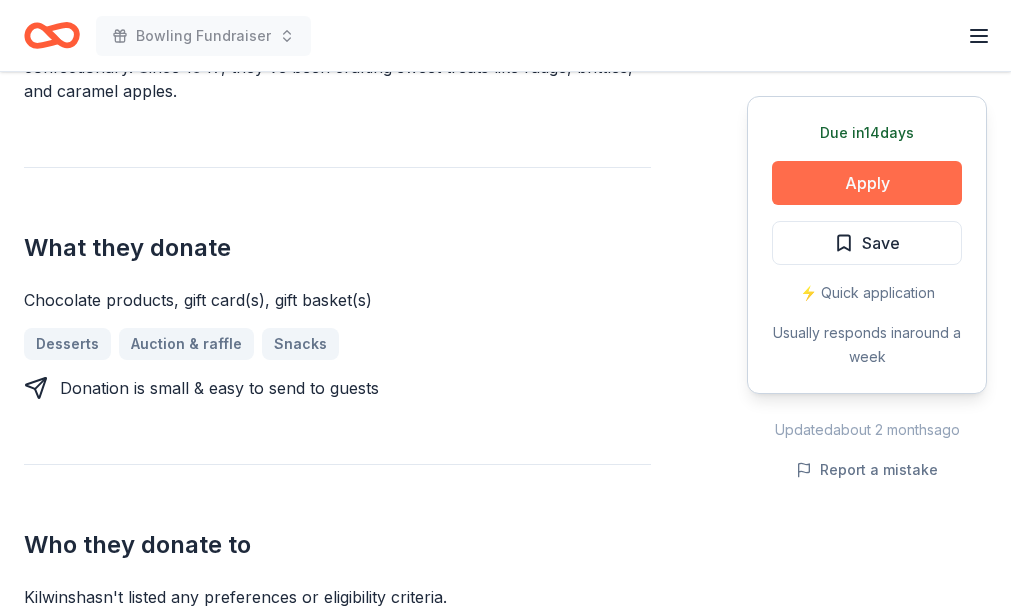 click on "Apply" at bounding box center (867, 183) 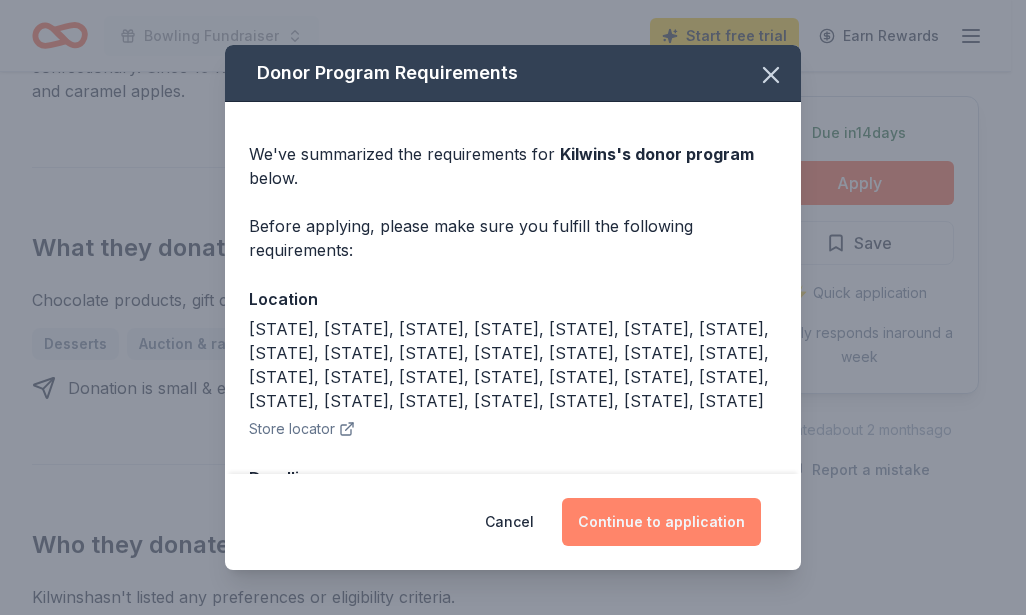 click on "Continue to application" at bounding box center [661, 522] 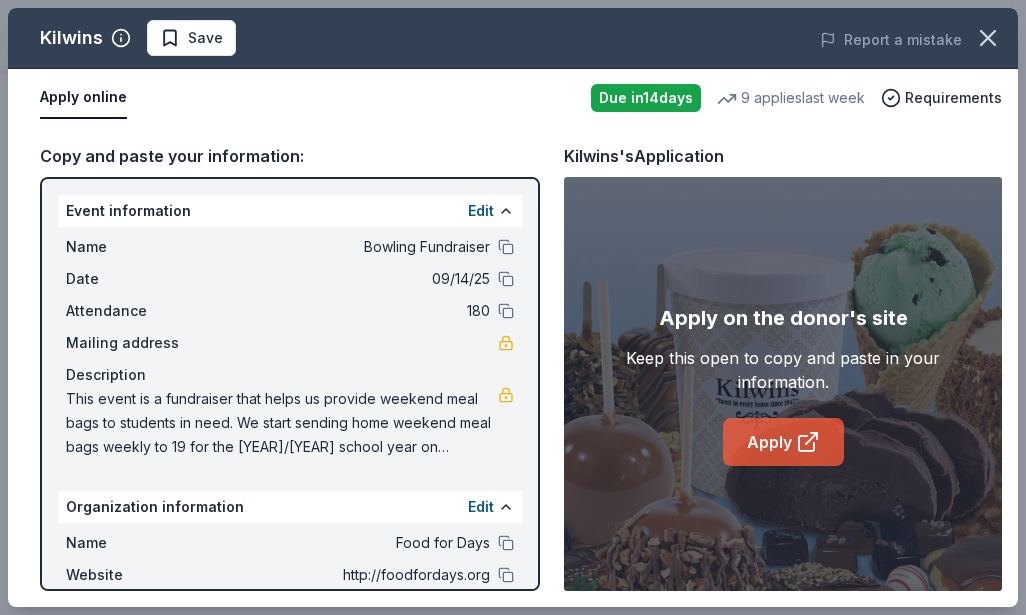 click on "Apply" at bounding box center (783, 442) 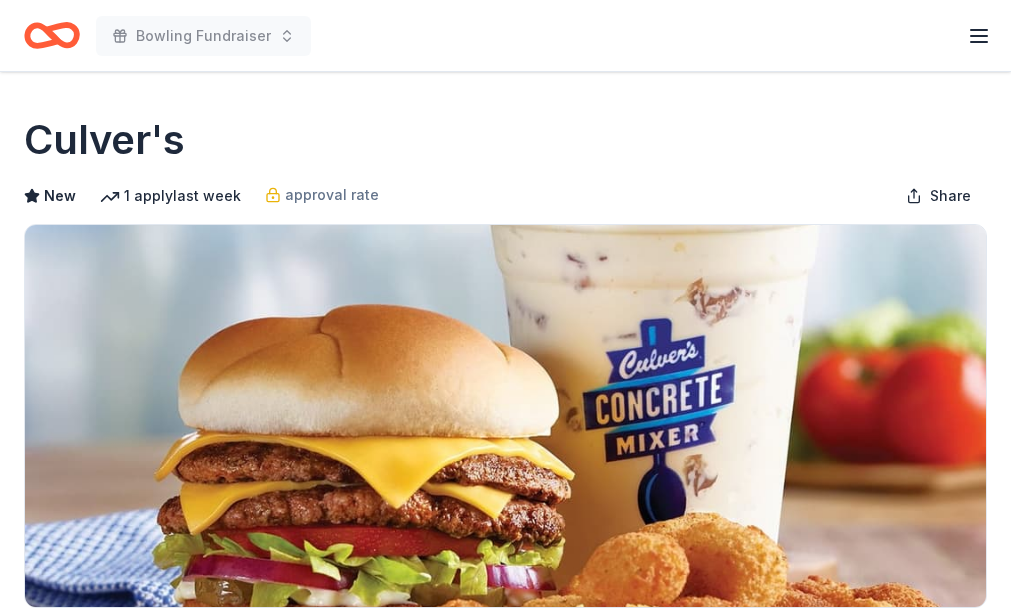 scroll, scrollTop: 0, scrollLeft: 0, axis: both 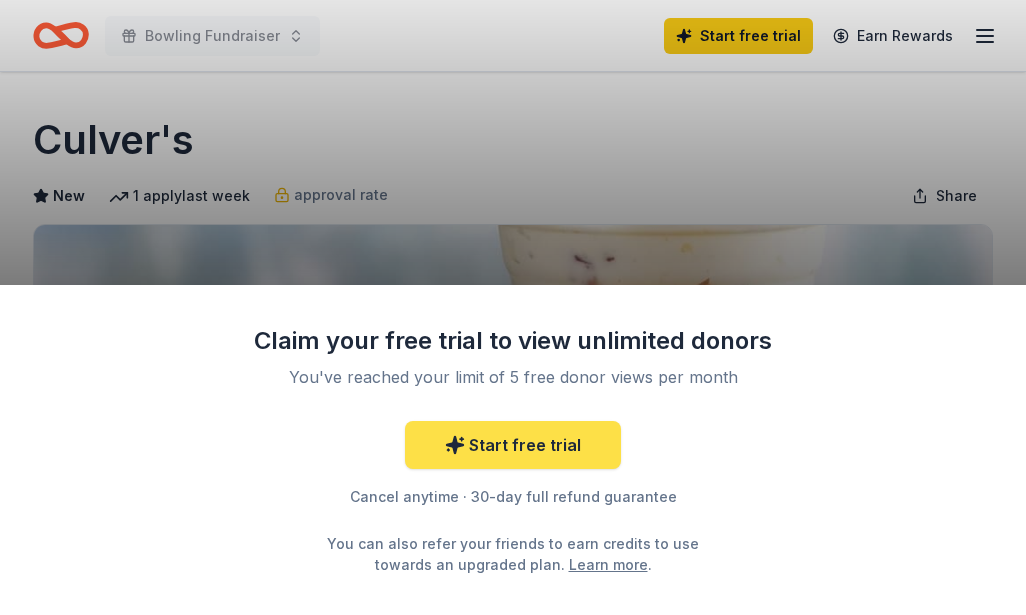 click 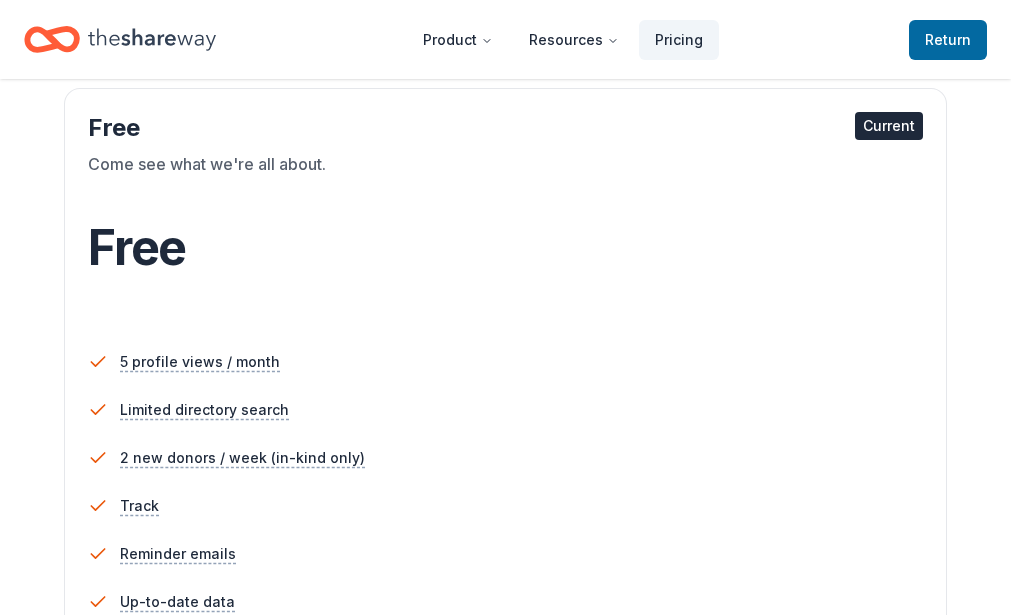 scroll, scrollTop: 302, scrollLeft: 0, axis: vertical 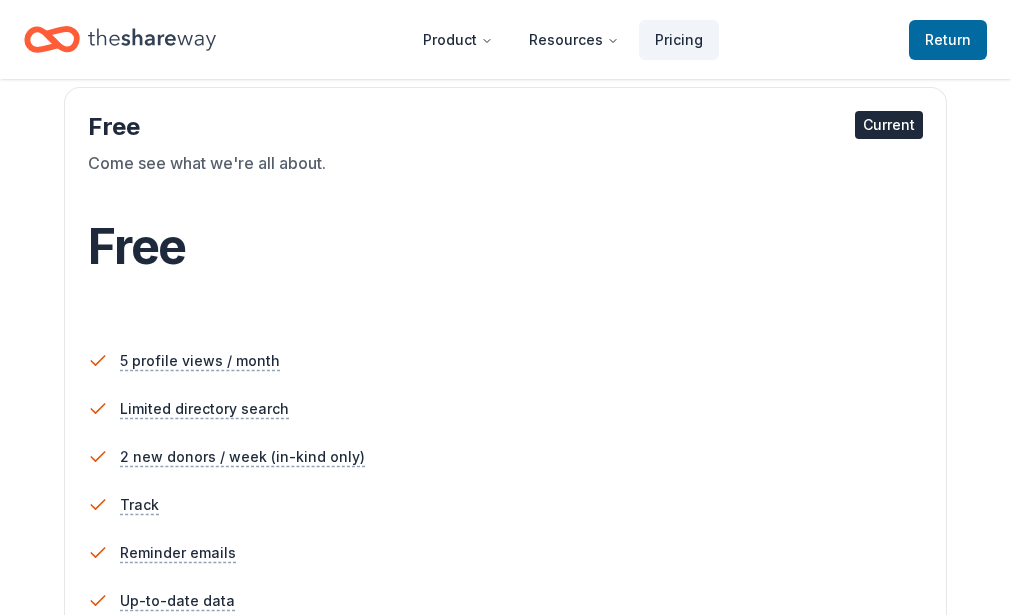 click on "Current" at bounding box center (889, 125) 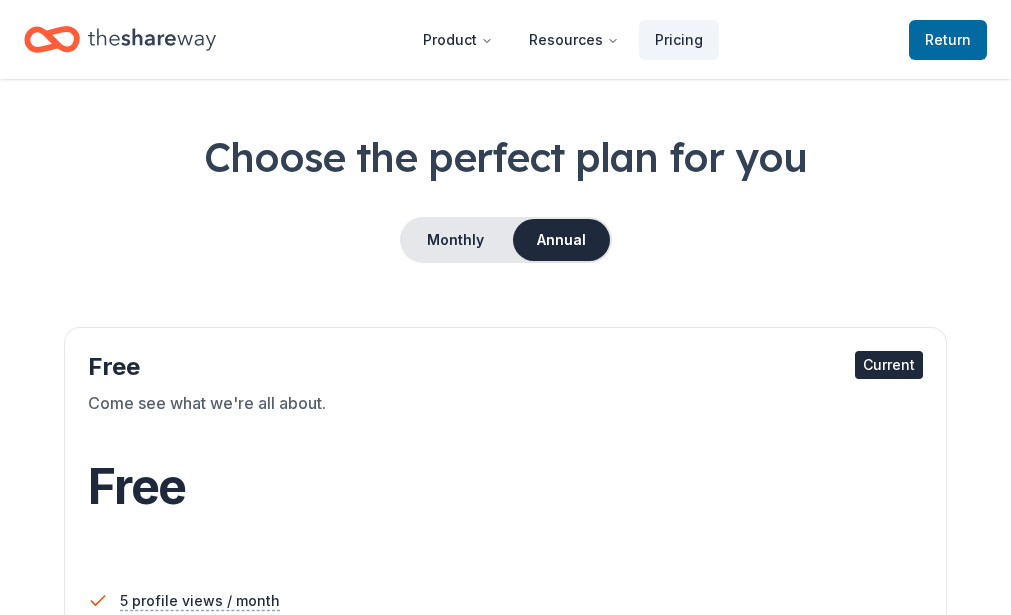 scroll, scrollTop: 0, scrollLeft: 0, axis: both 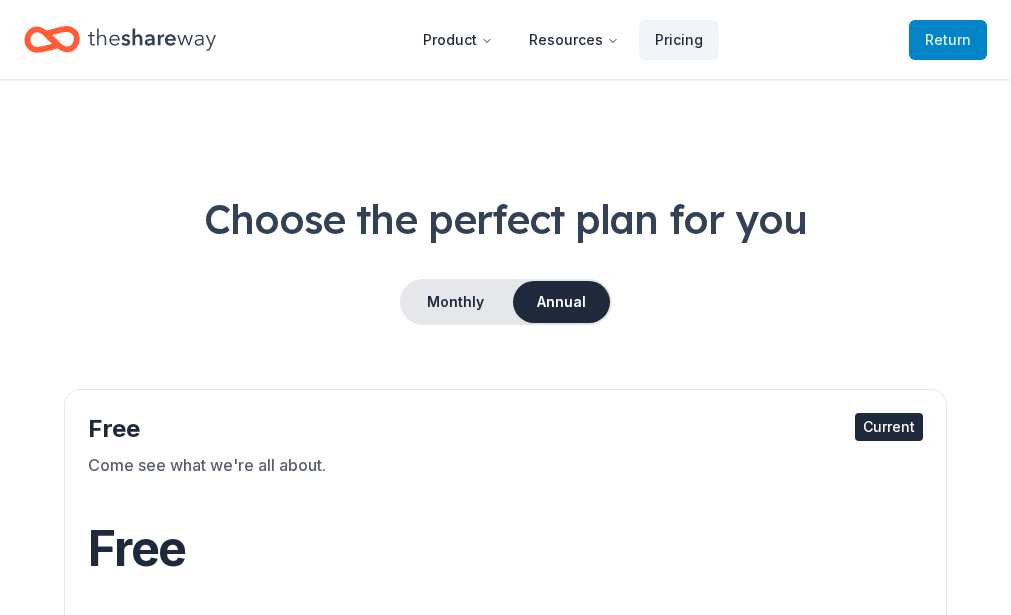 click on "Return to TheShareWay" at bounding box center (948, 40) 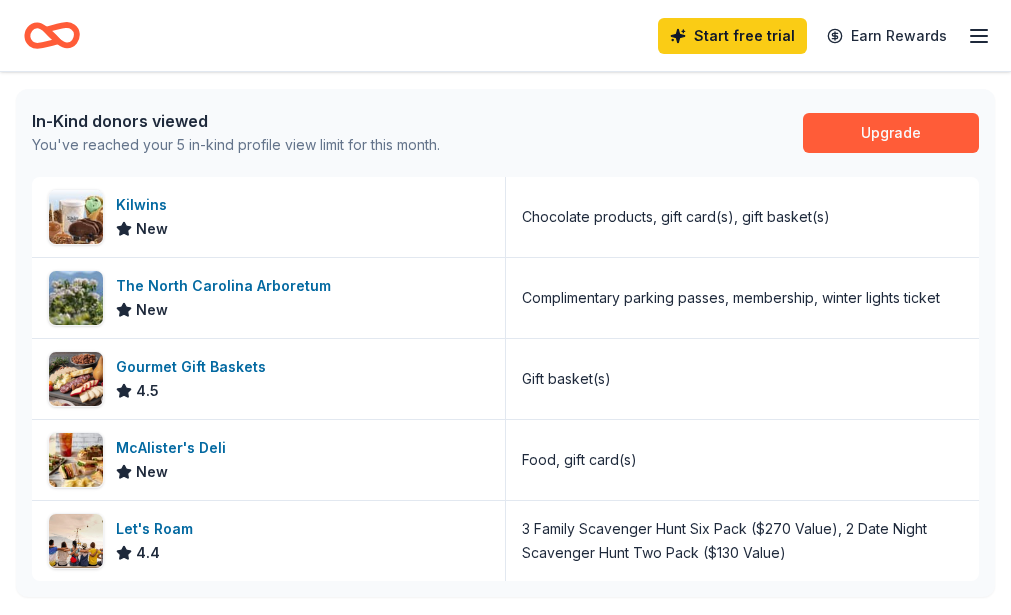 scroll, scrollTop: 476, scrollLeft: 0, axis: vertical 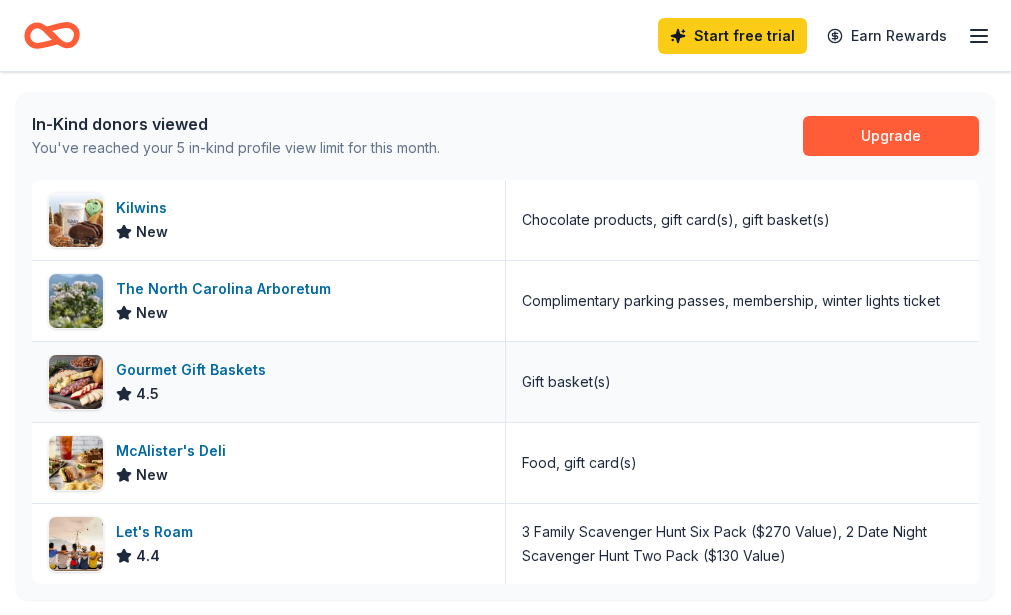 click on "Gourmet Gift Baskets" at bounding box center [195, 370] 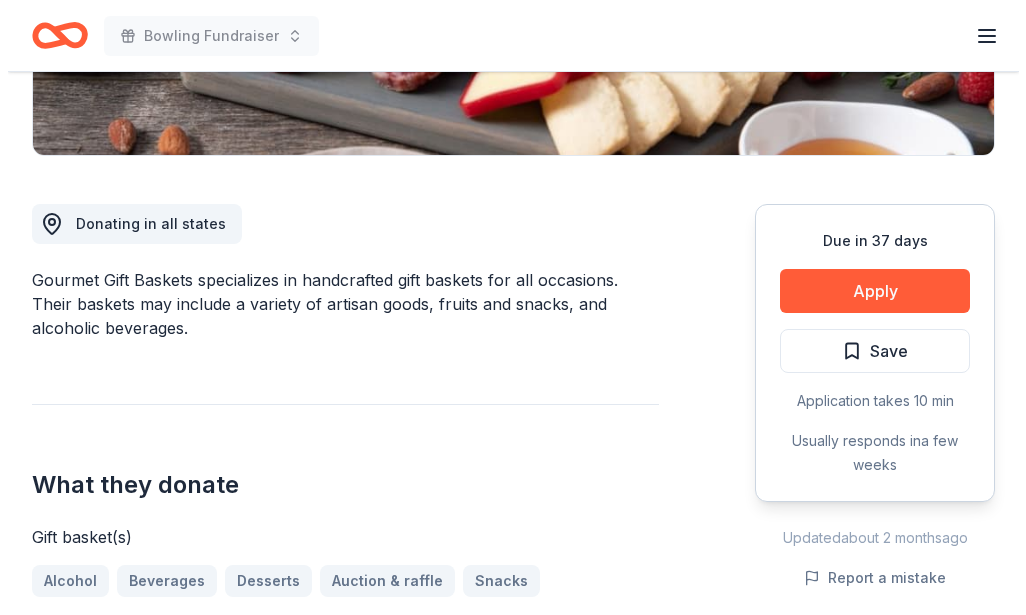 scroll, scrollTop: 453, scrollLeft: 0, axis: vertical 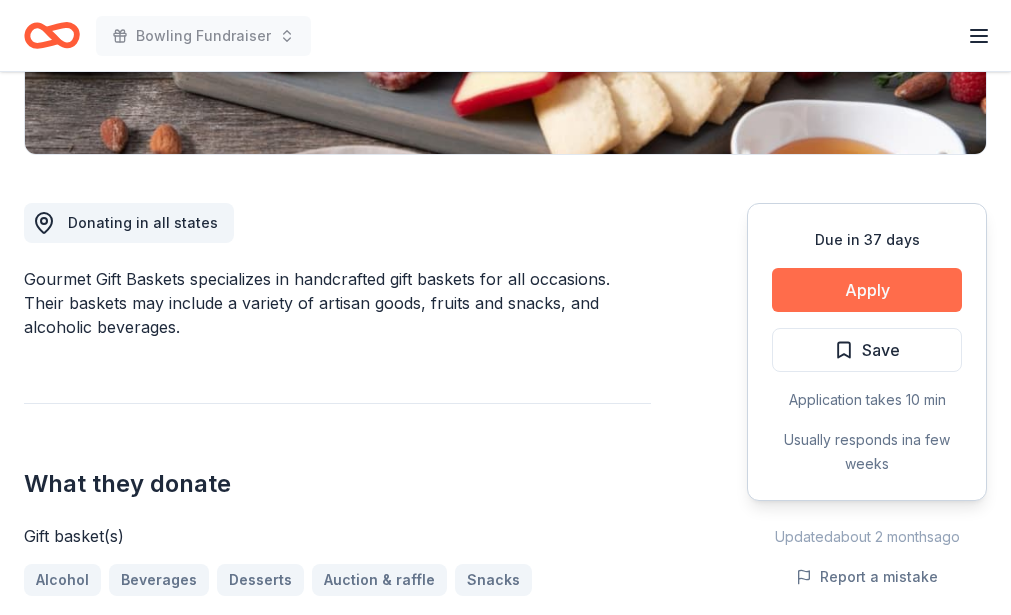 click on "Apply" at bounding box center [867, 290] 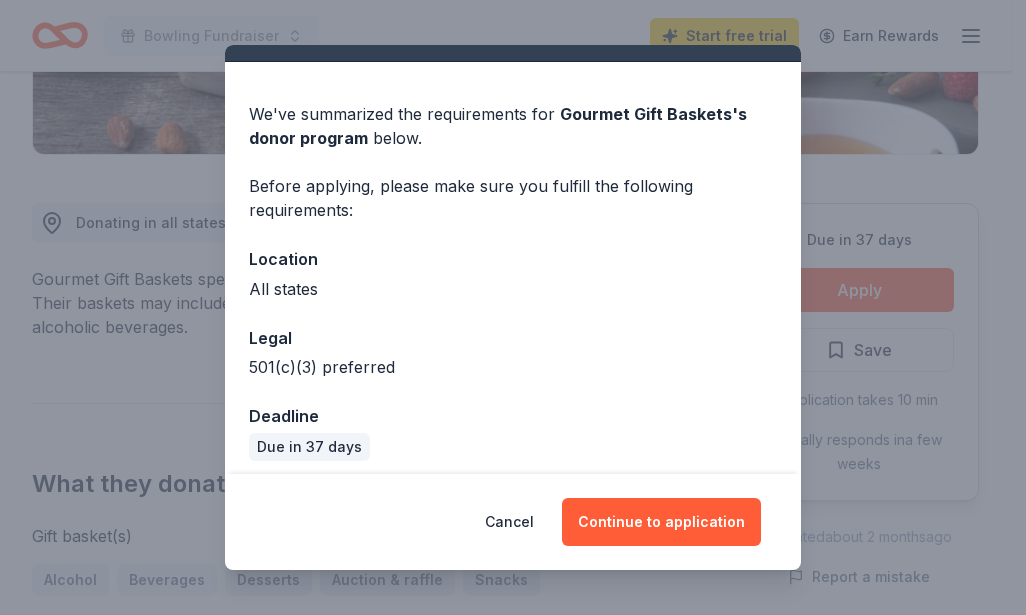 scroll, scrollTop: 51, scrollLeft: 0, axis: vertical 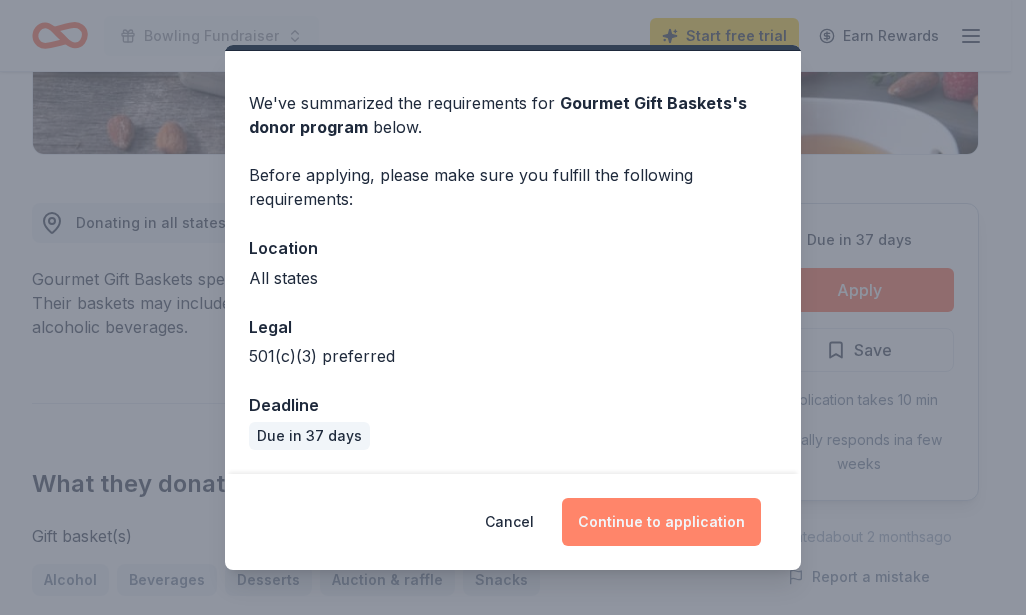 click on "Continue to application" at bounding box center [661, 522] 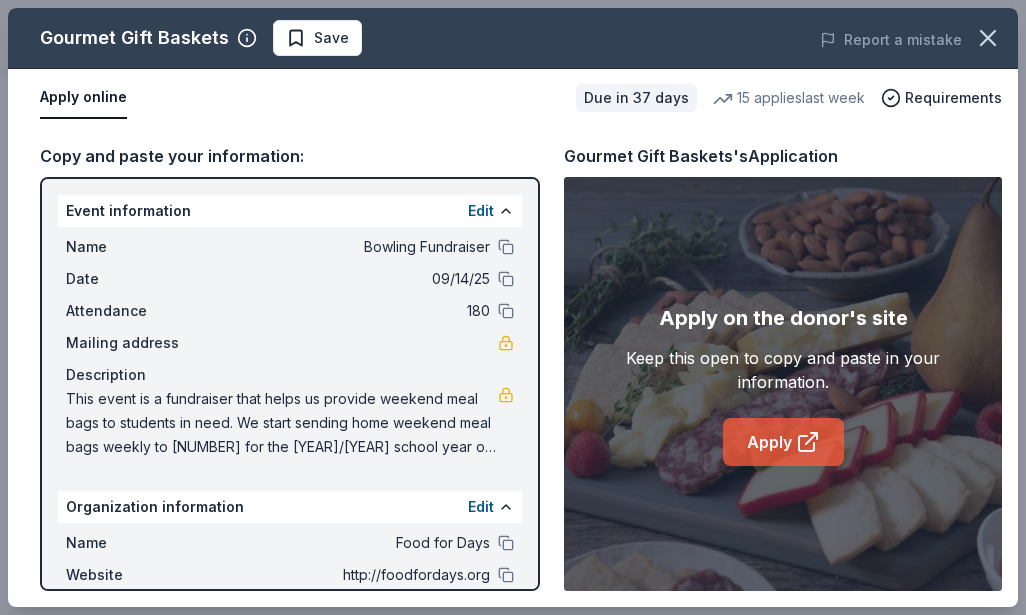click on "Apply" at bounding box center [783, 442] 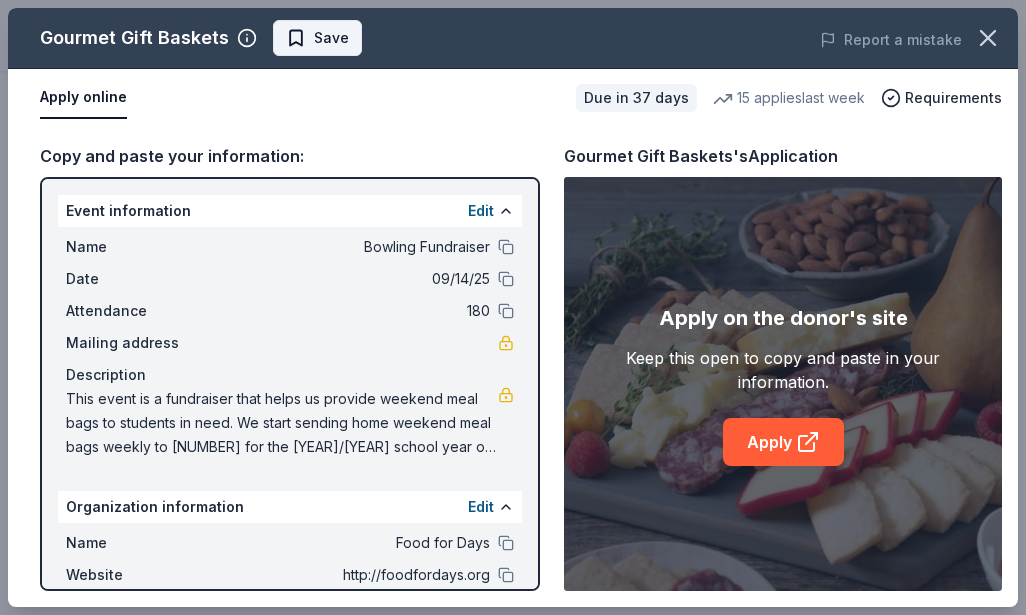 click on "Save" at bounding box center [331, 38] 